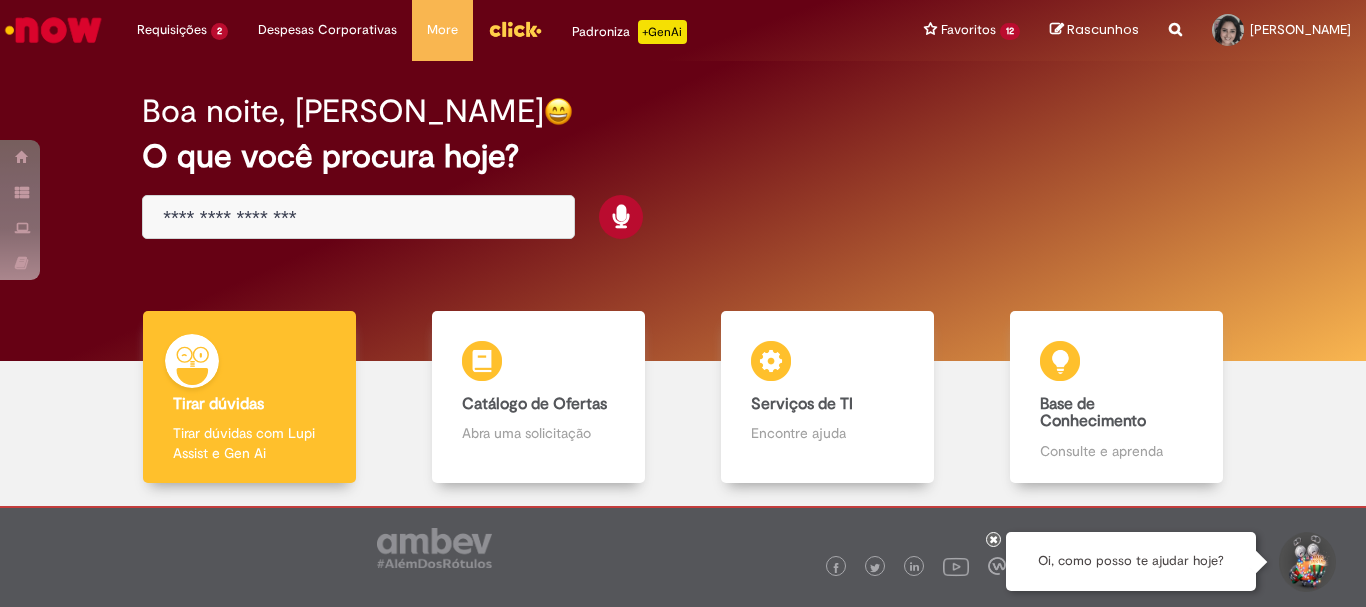 scroll, scrollTop: 0, scrollLeft: 0, axis: both 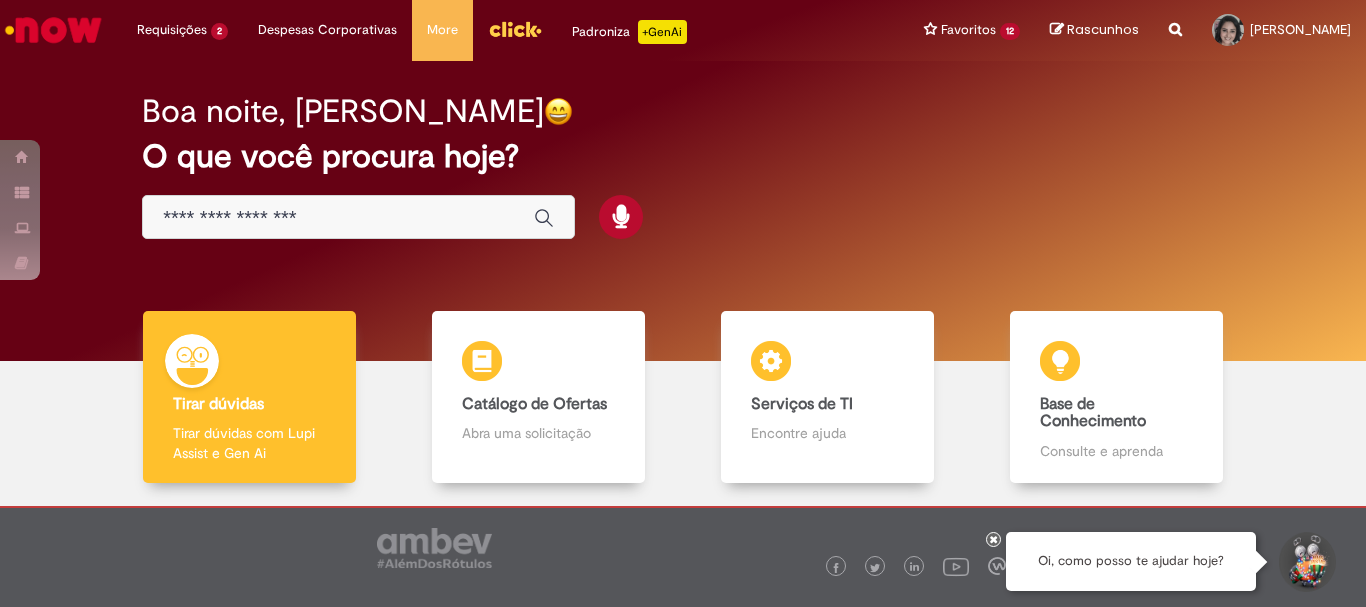 click at bounding box center (338, 218) 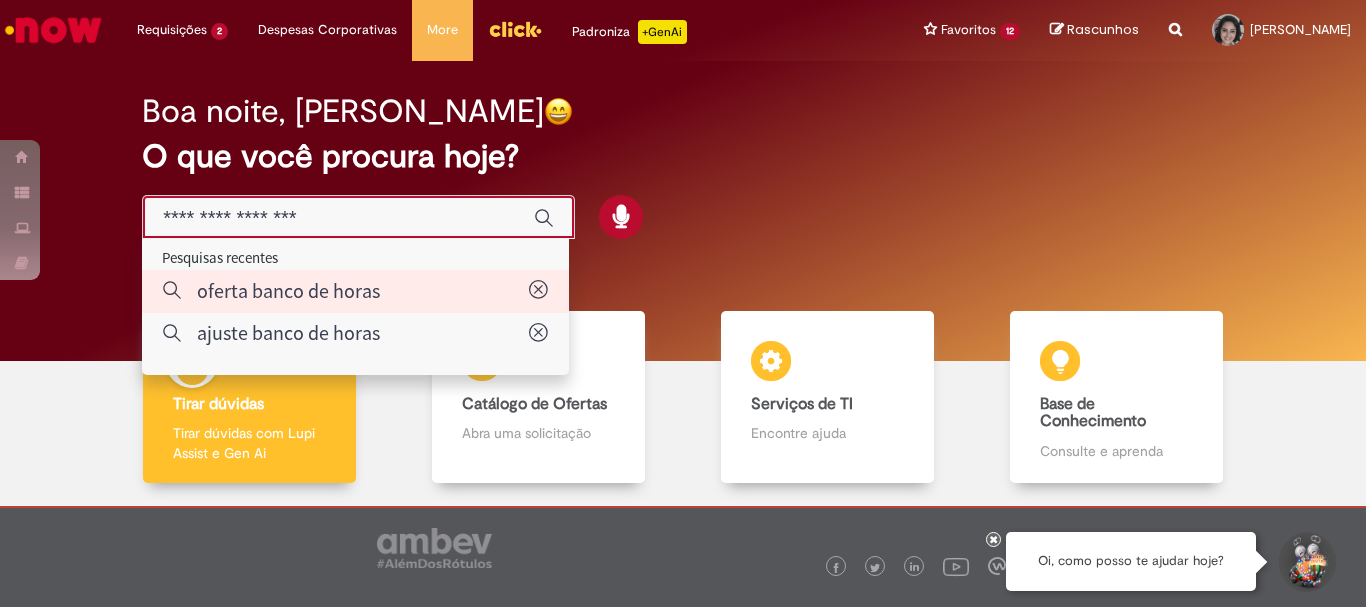 type on "**********" 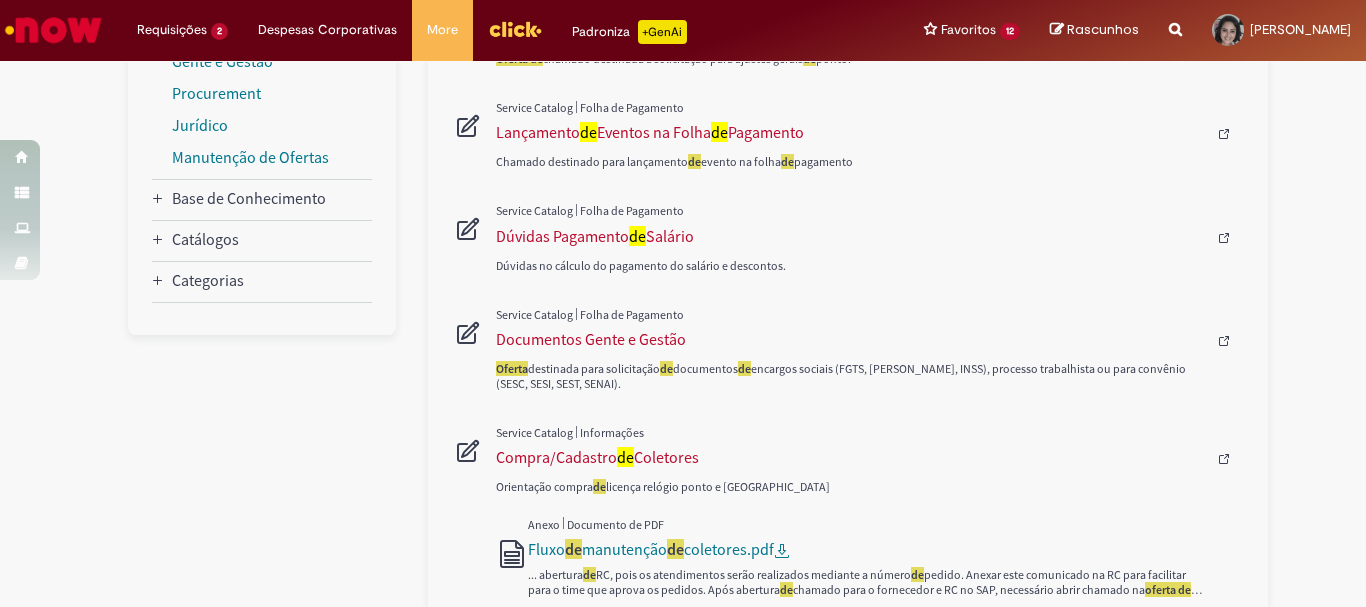 scroll, scrollTop: 0, scrollLeft: 0, axis: both 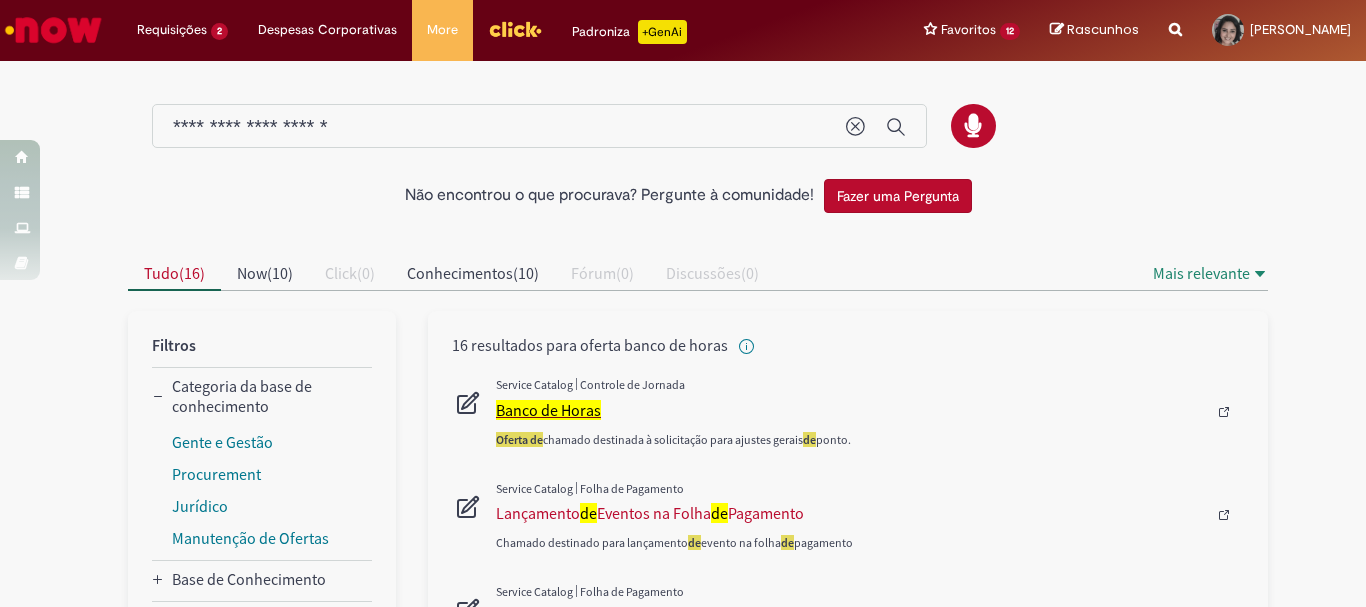 click on "Banco de Horas" at bounding box center [548, 410] 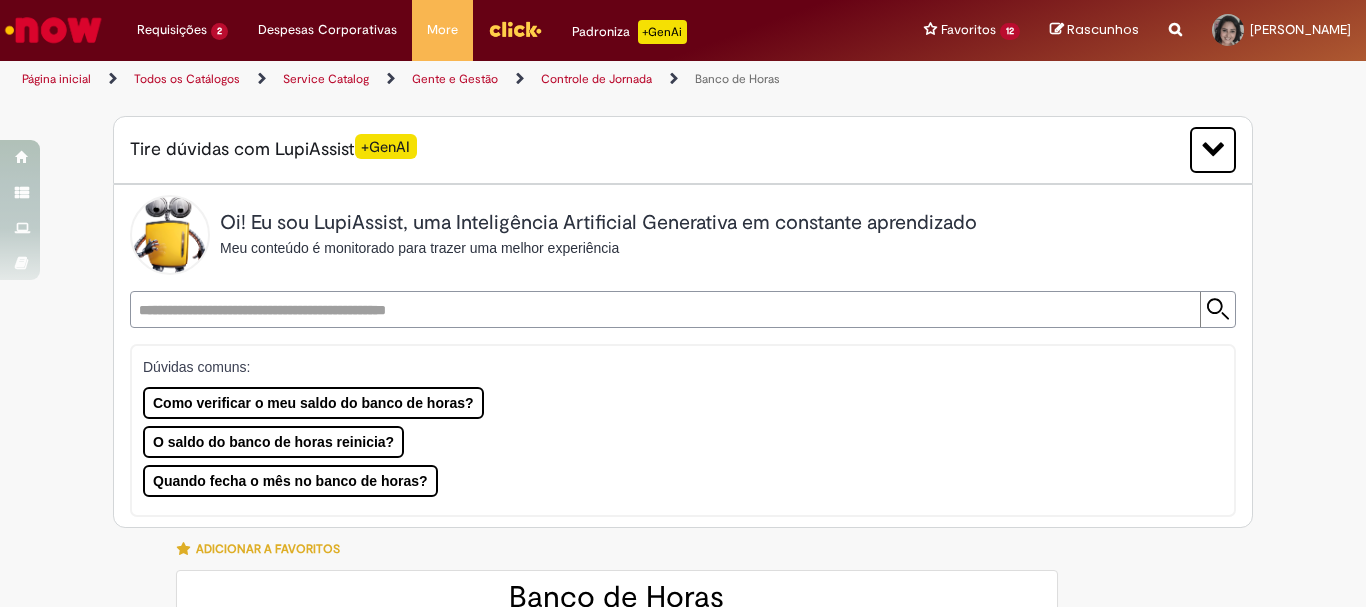 type on "********" 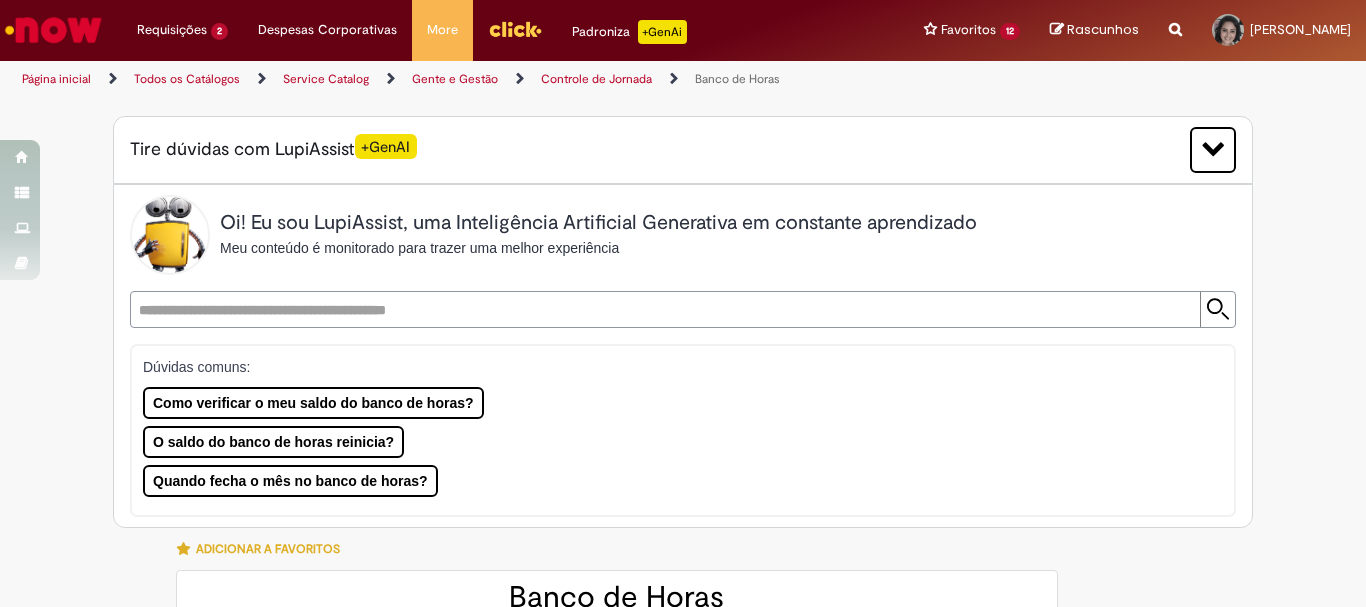 type on "**********" 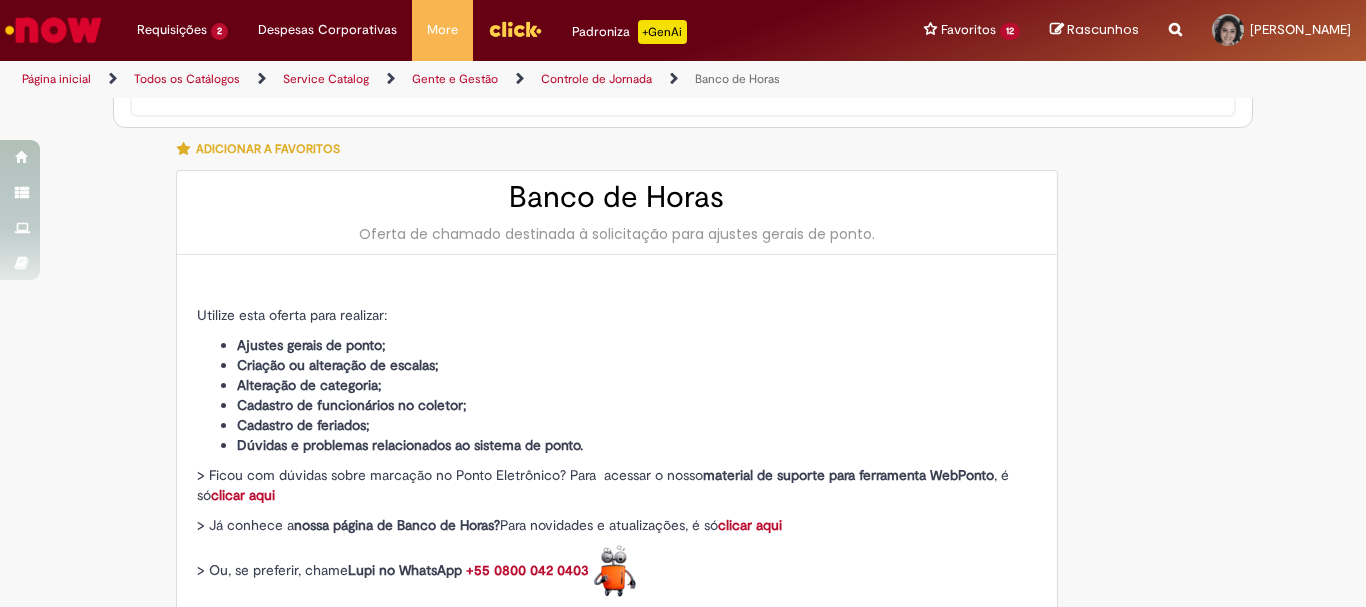 type on "**********" 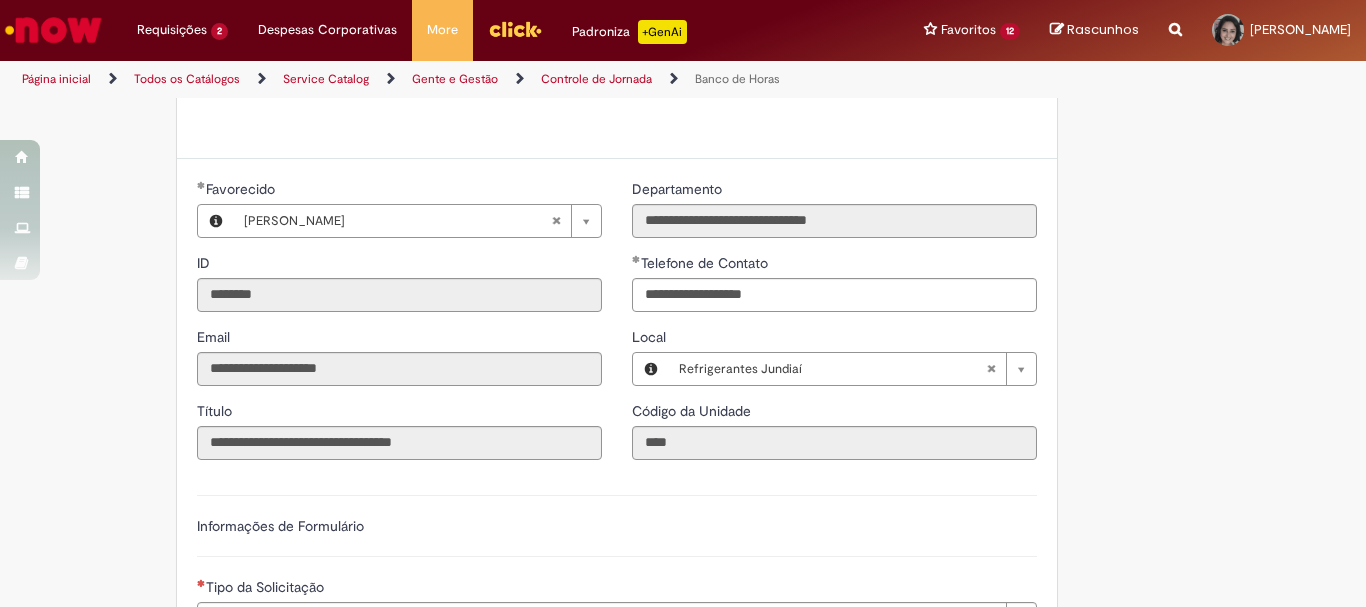 scroll, scrollTop: 1100, scrollLeft: 0, axis: vertical 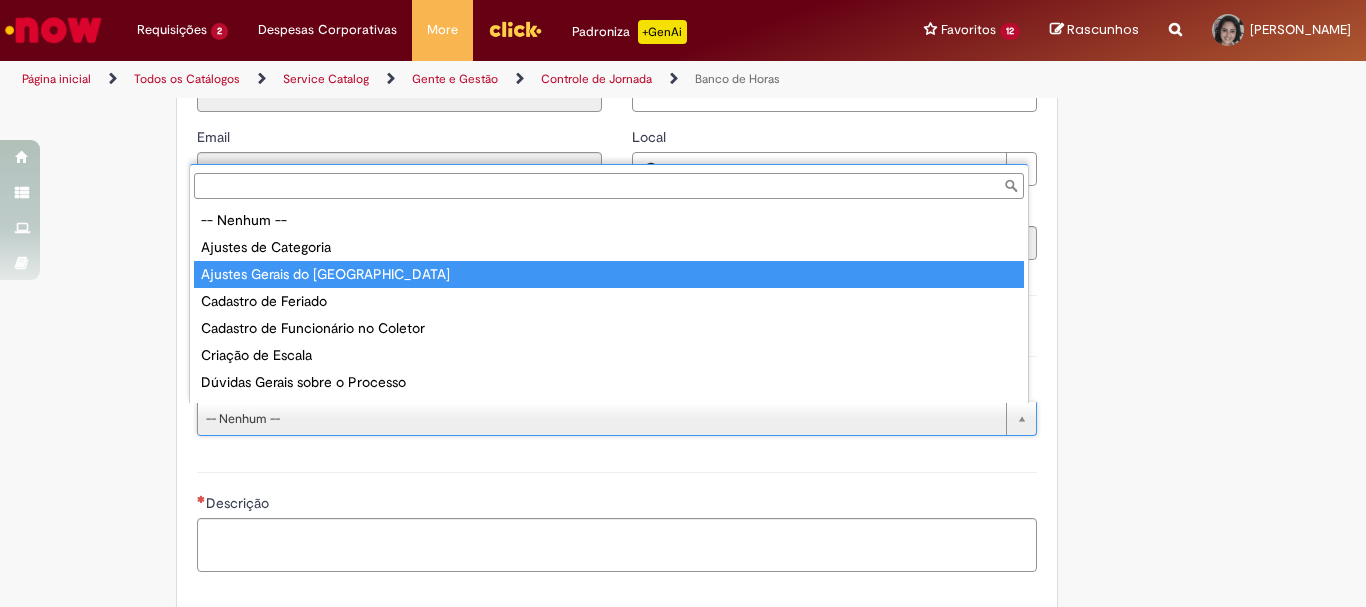 type on "**********" 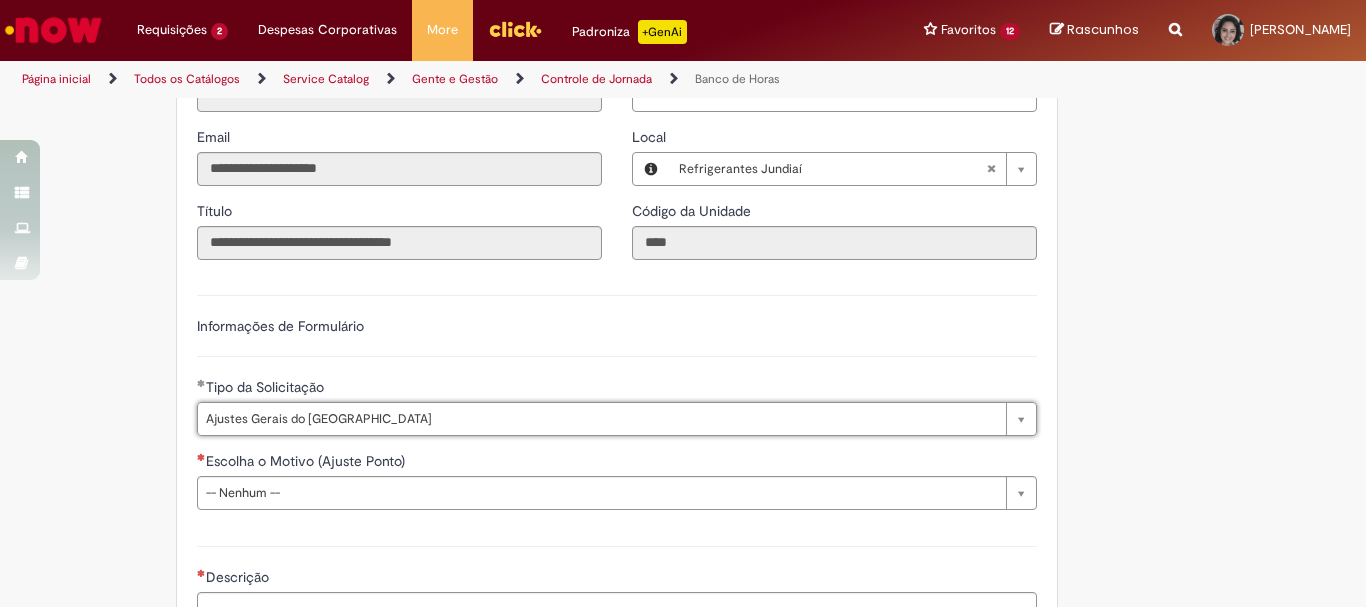 scroll, scrollTop: 1400, scrollLeft: 0, axis: vertical 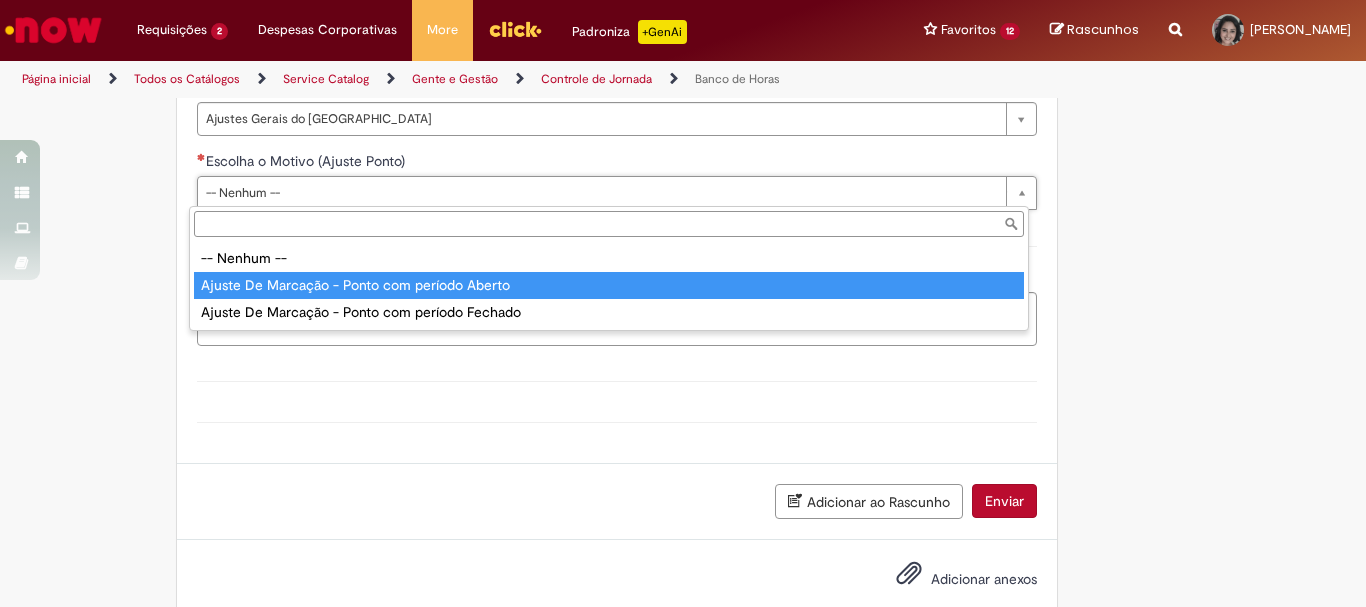 type on "**********" 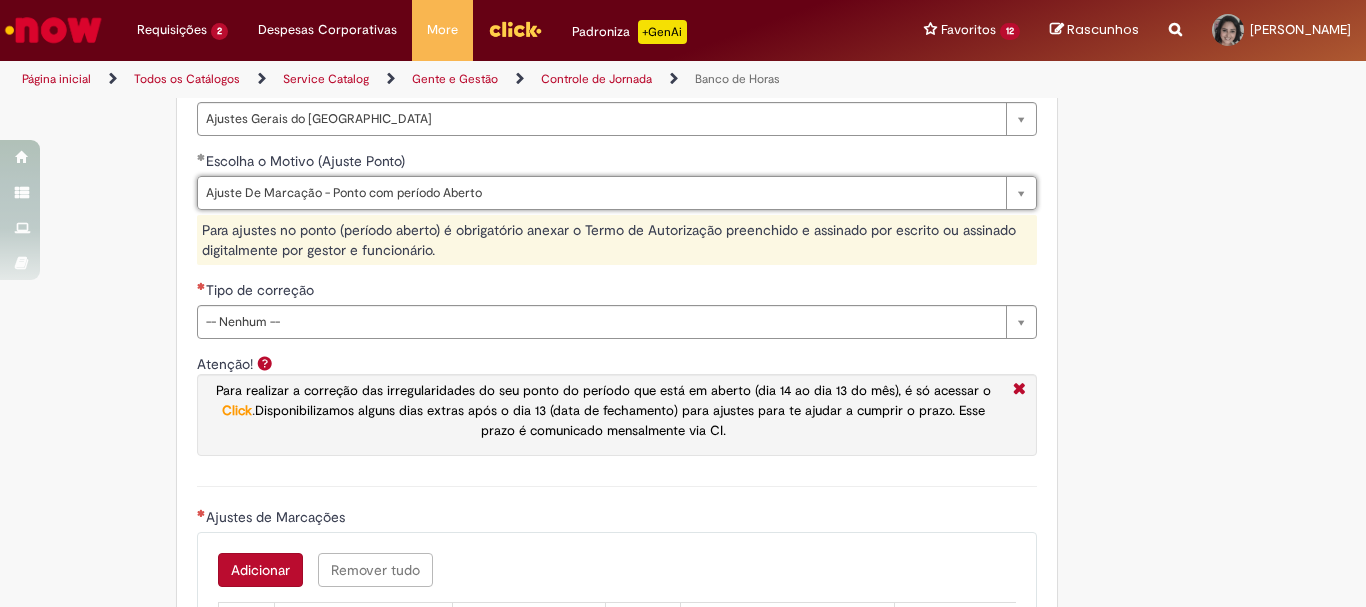 scroll, scrollTop: 1500, scrollLeft: 0, axis: vertical 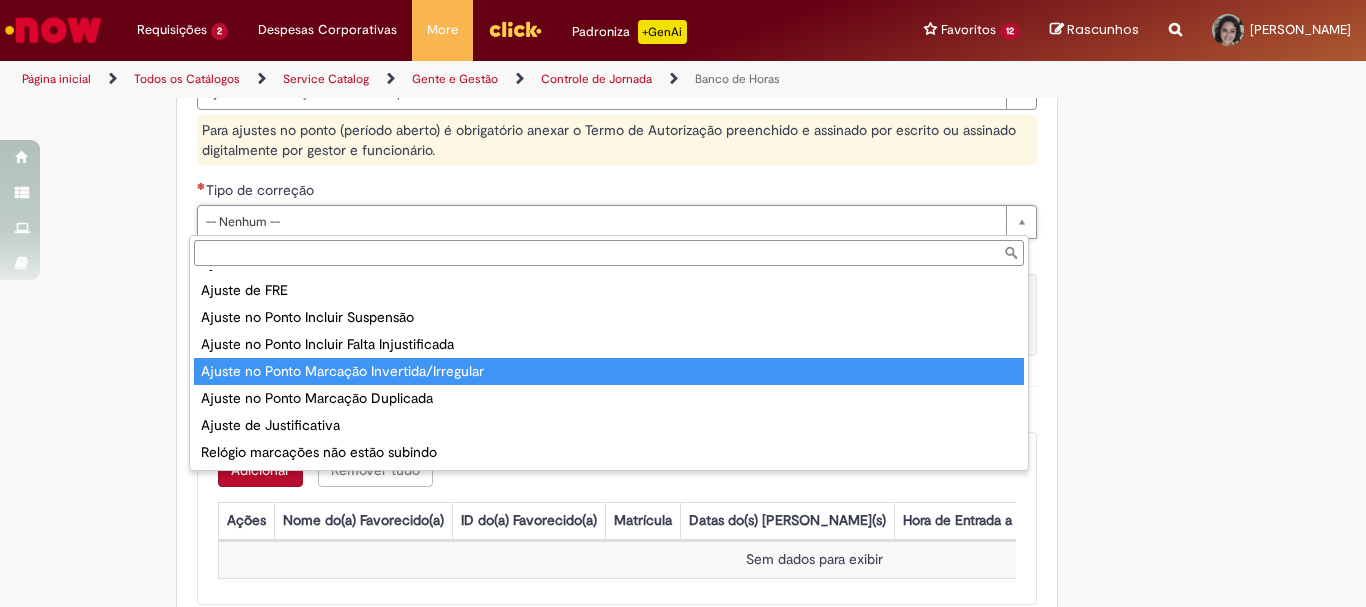 type on "**********" 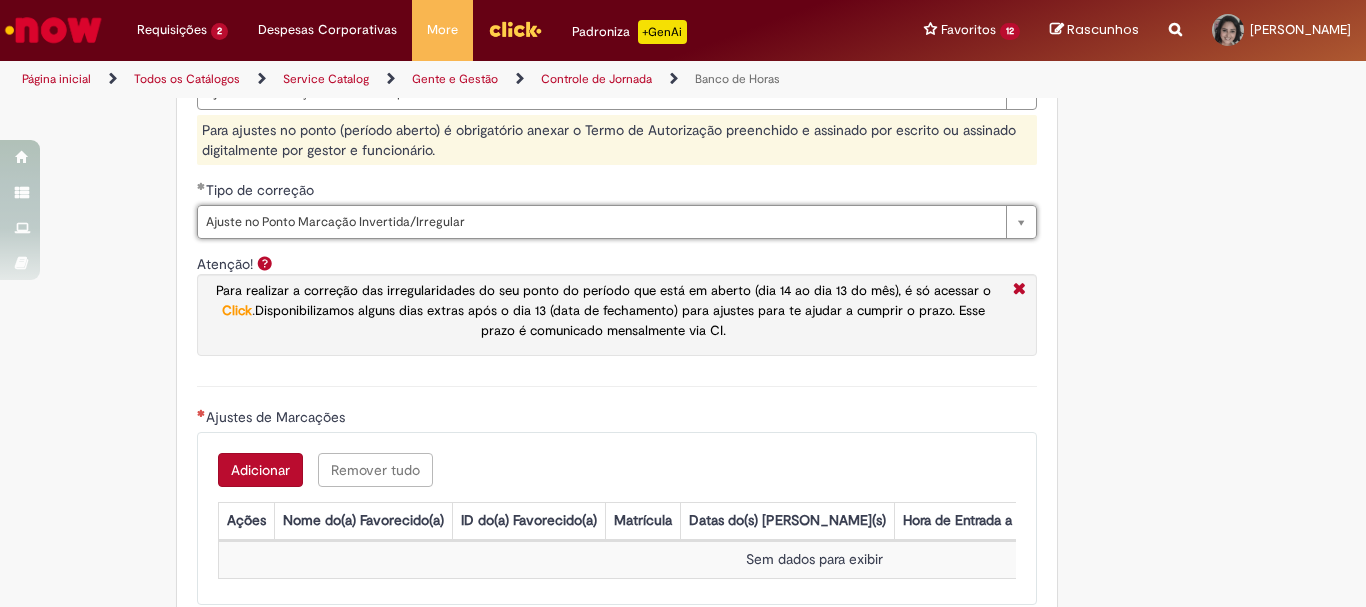 scroll, scrollTop: 1200, scrollLeft: 0, axis: vertical 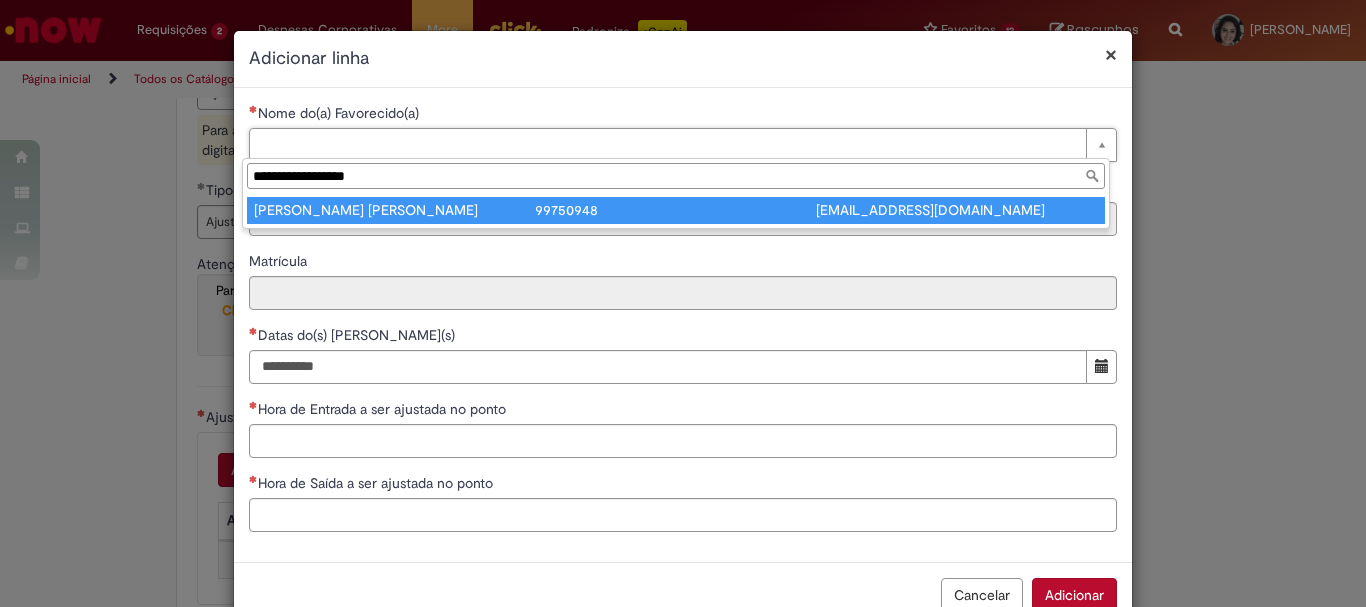 type on "**********" 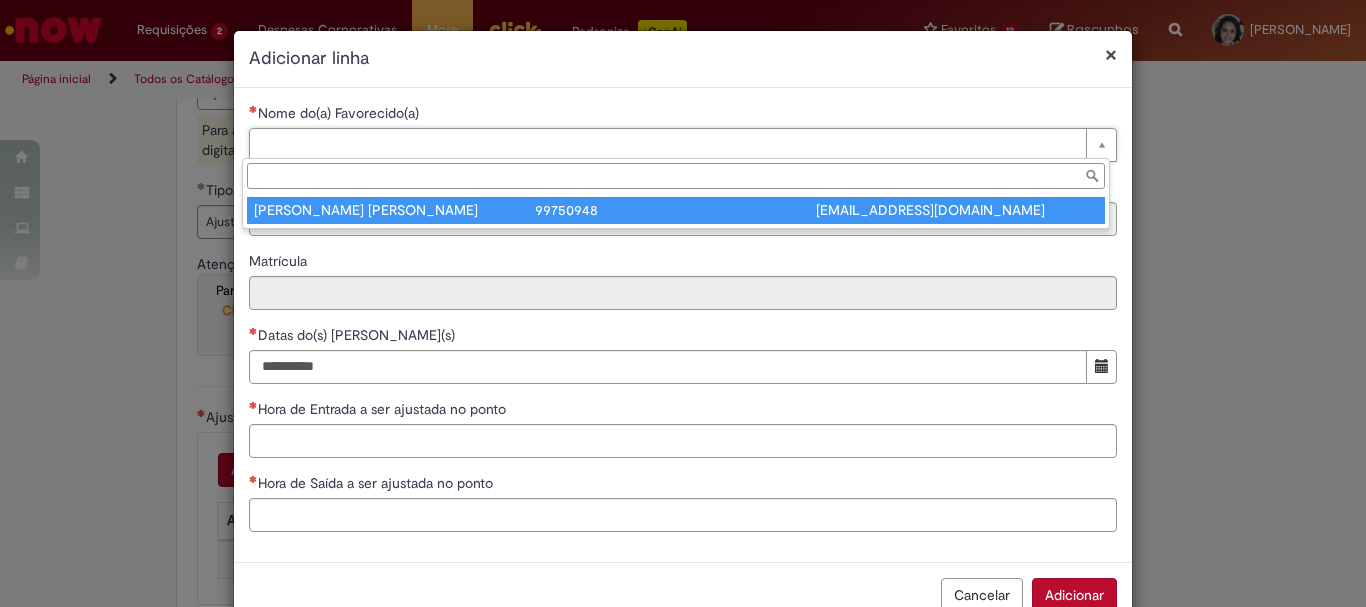 type on "********" 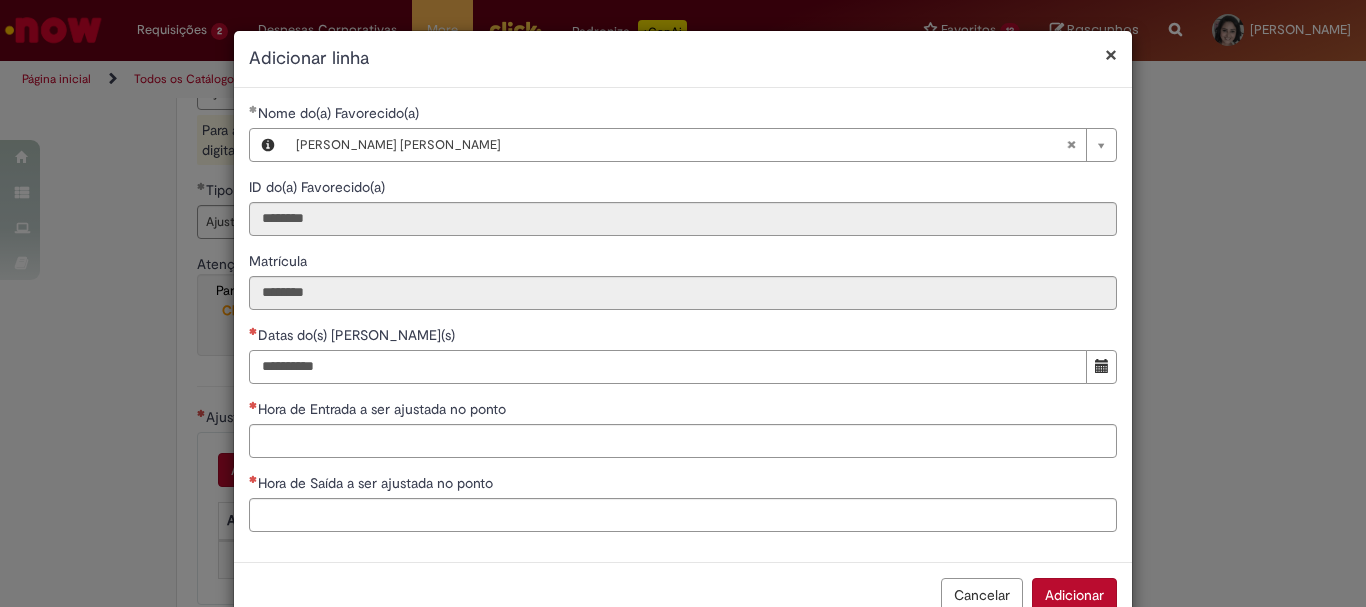 click on "Datas do(s) Ajuste(s)" at bounding box center [668, 367] 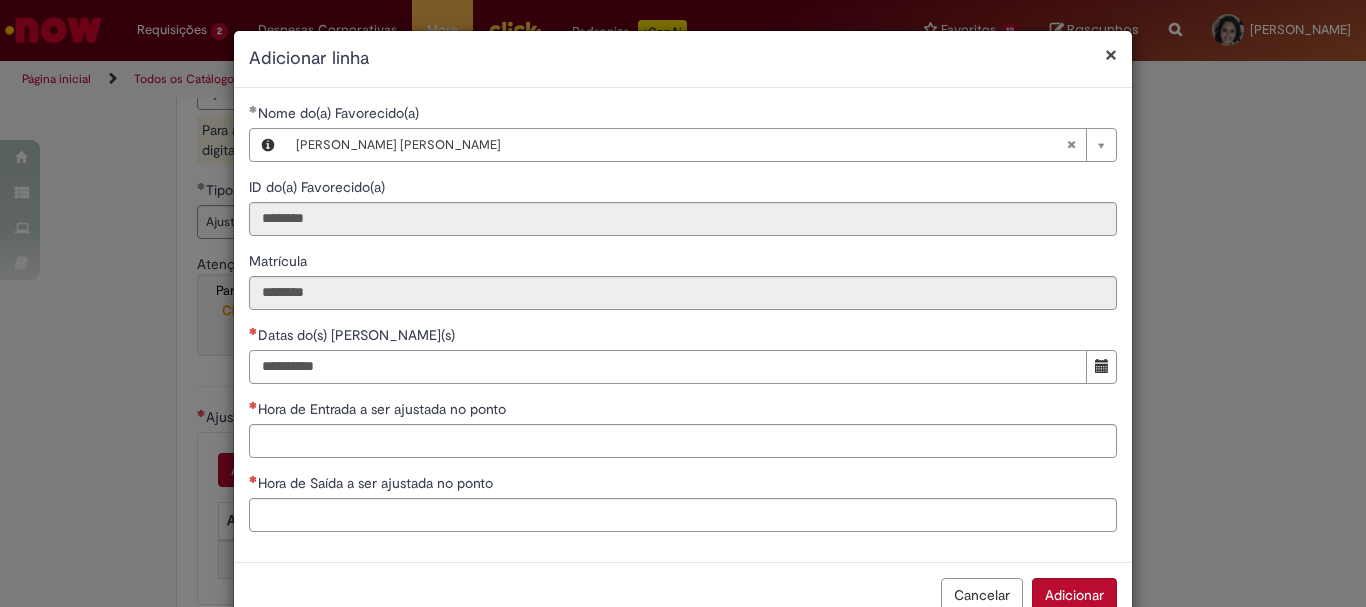 click on "**********" at bounding box center [668, 367] 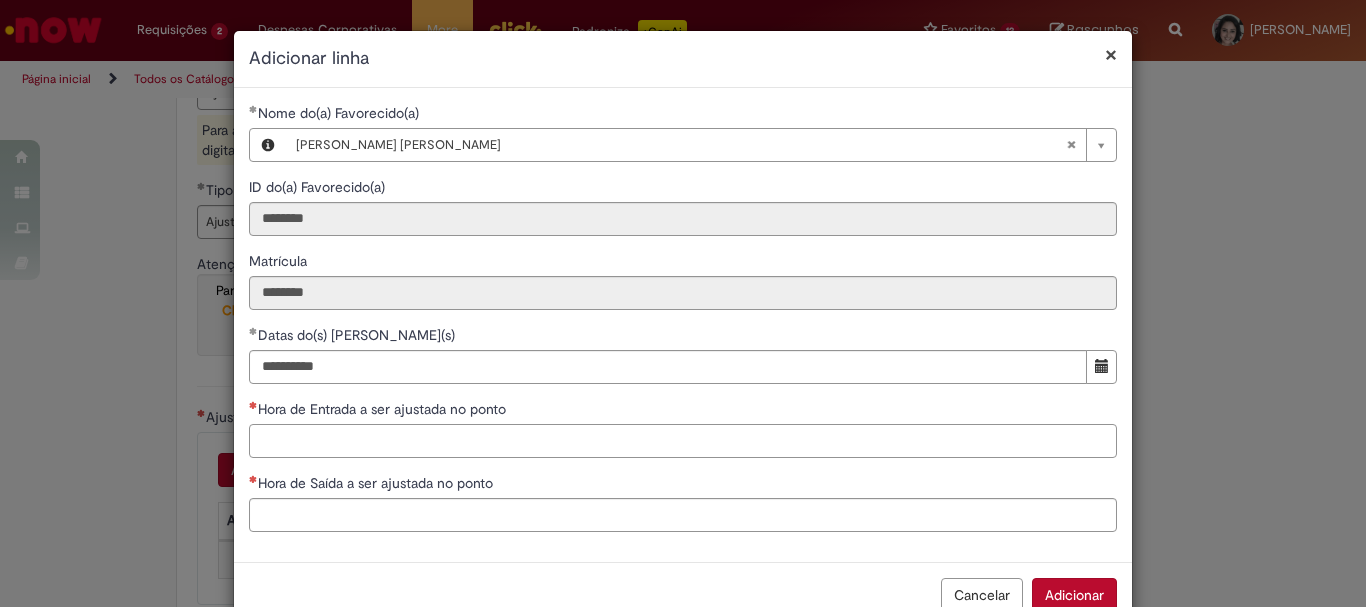 click on "Hora de Entrada a ser ajustada no ponto" at bounding box center (683, 441) 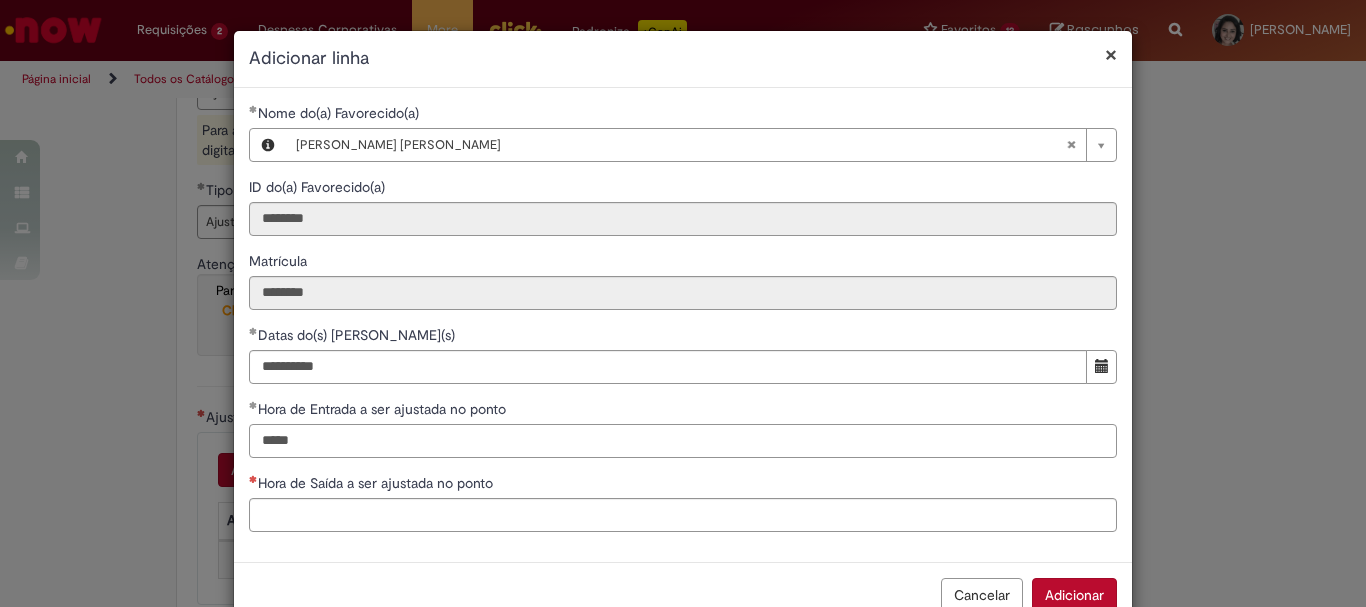 type on "*****" 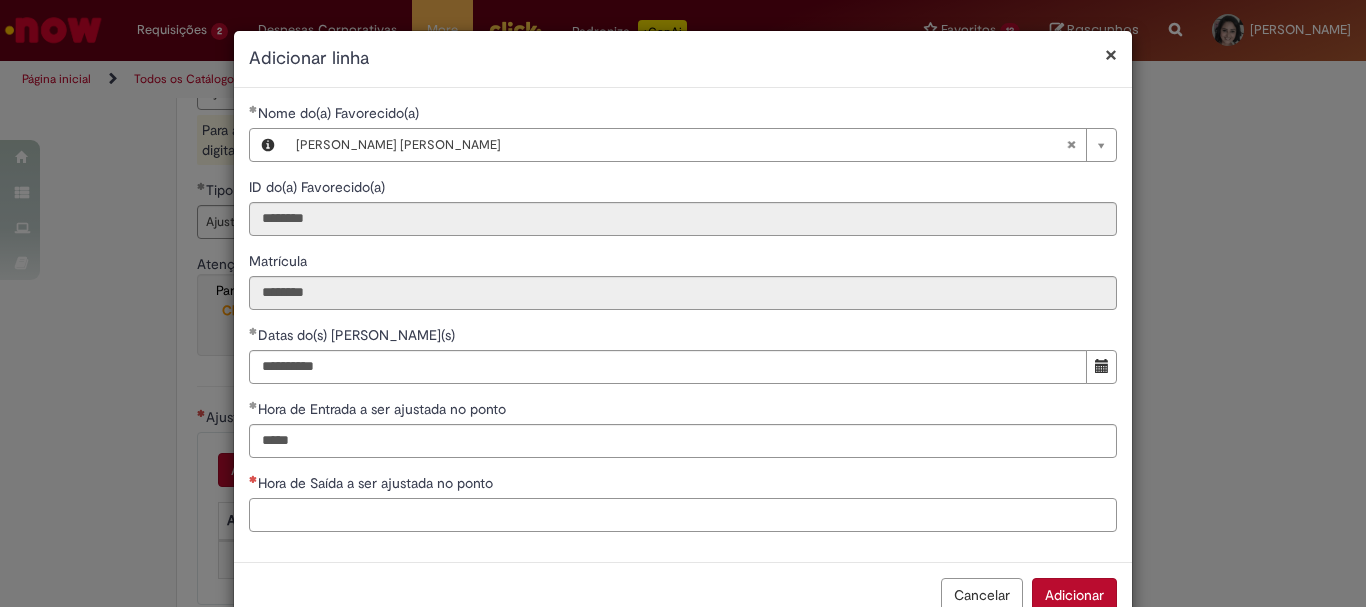 click on "Hora de Saída a ser ajustada no ponto" at bounding box center [683, 502] 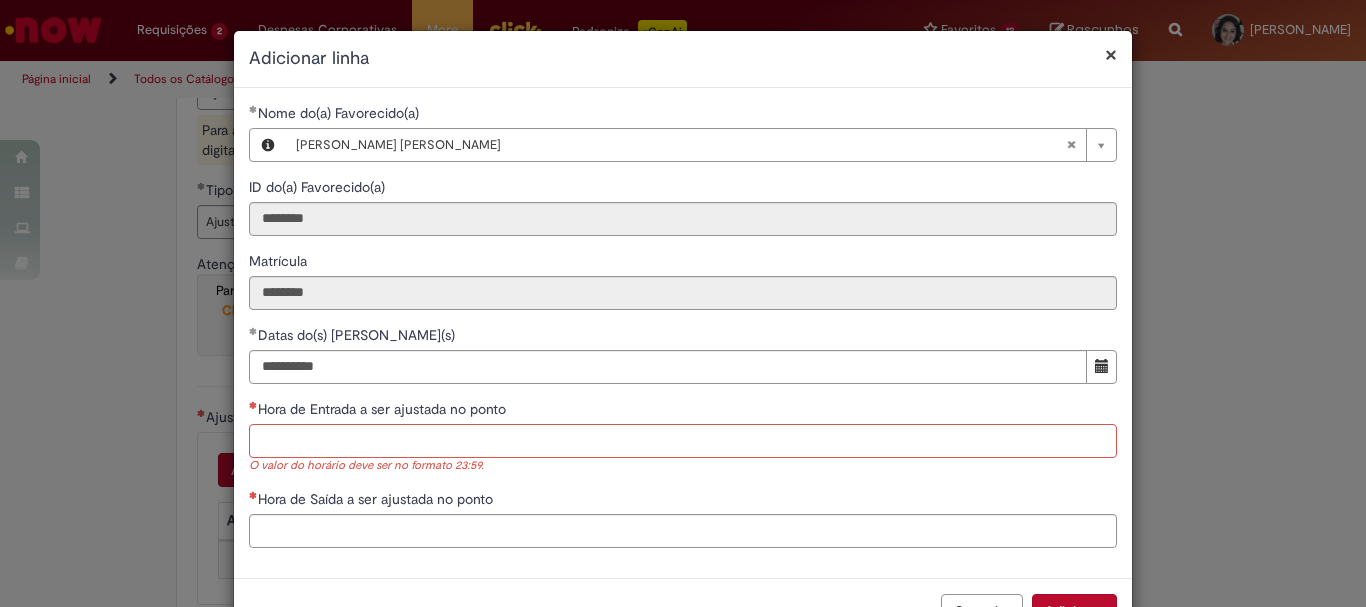 click on "Hora de Entrada a ser ajustada no ponto" at bounding box center [683, 441] 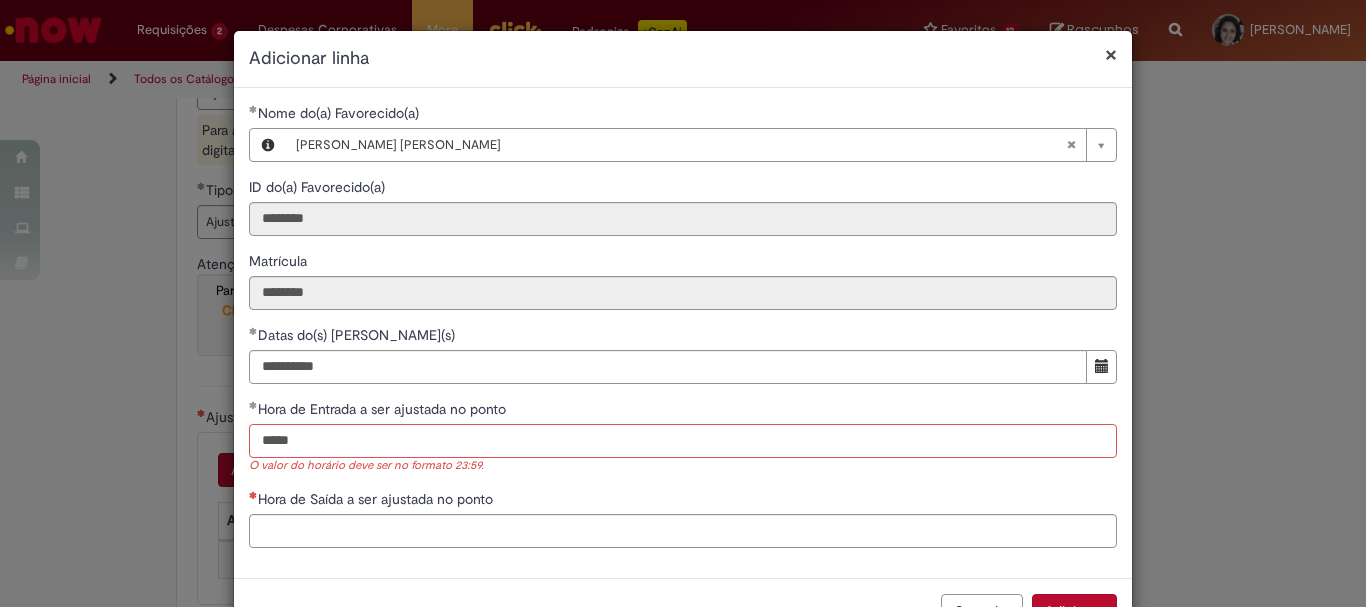 type on "*****" 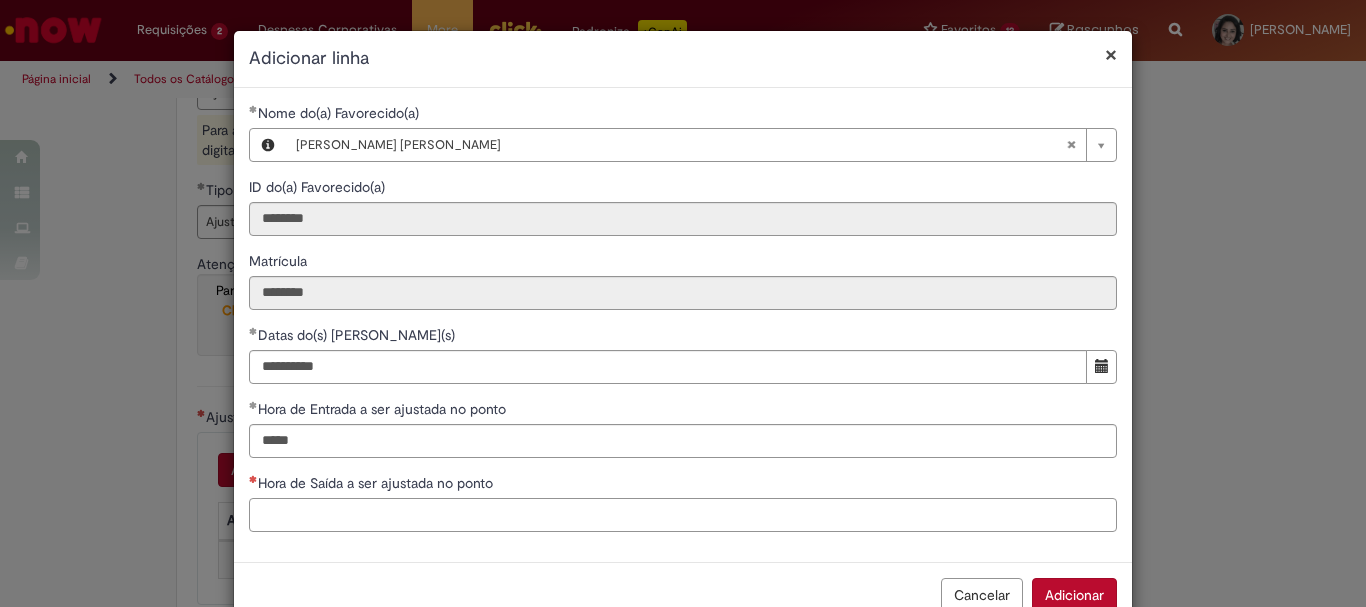 click on "Hora de Saída a ser ajustada no ponto" at bounding box center (683, 515) 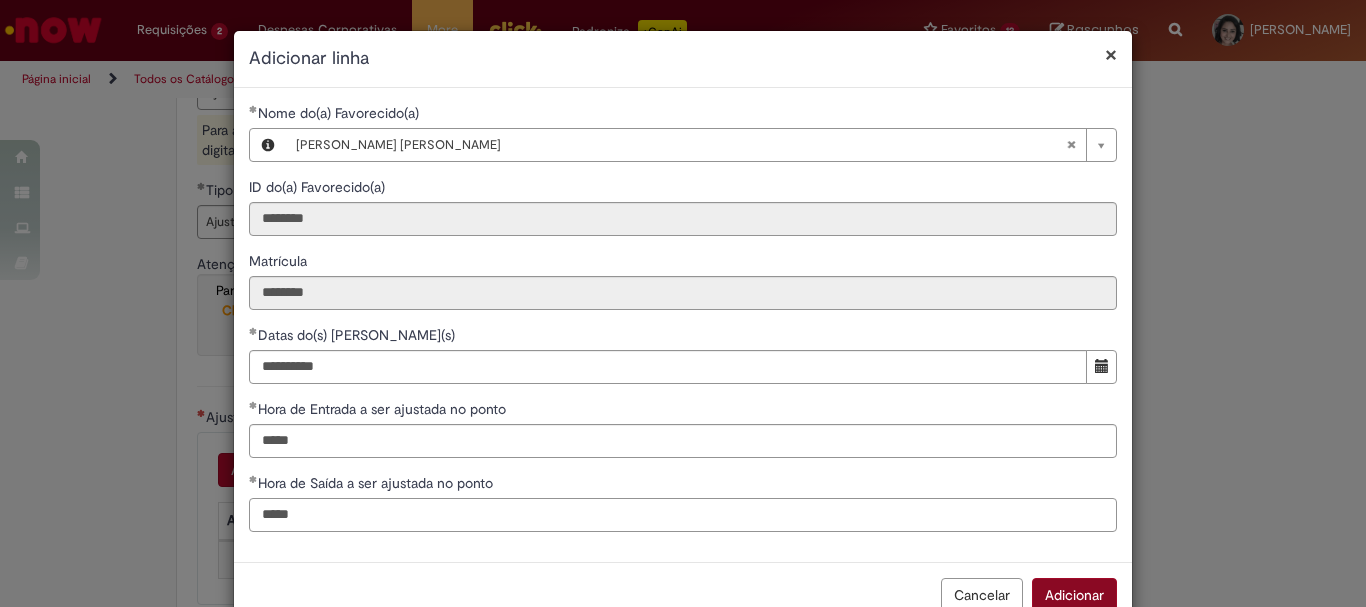 type on "*****" 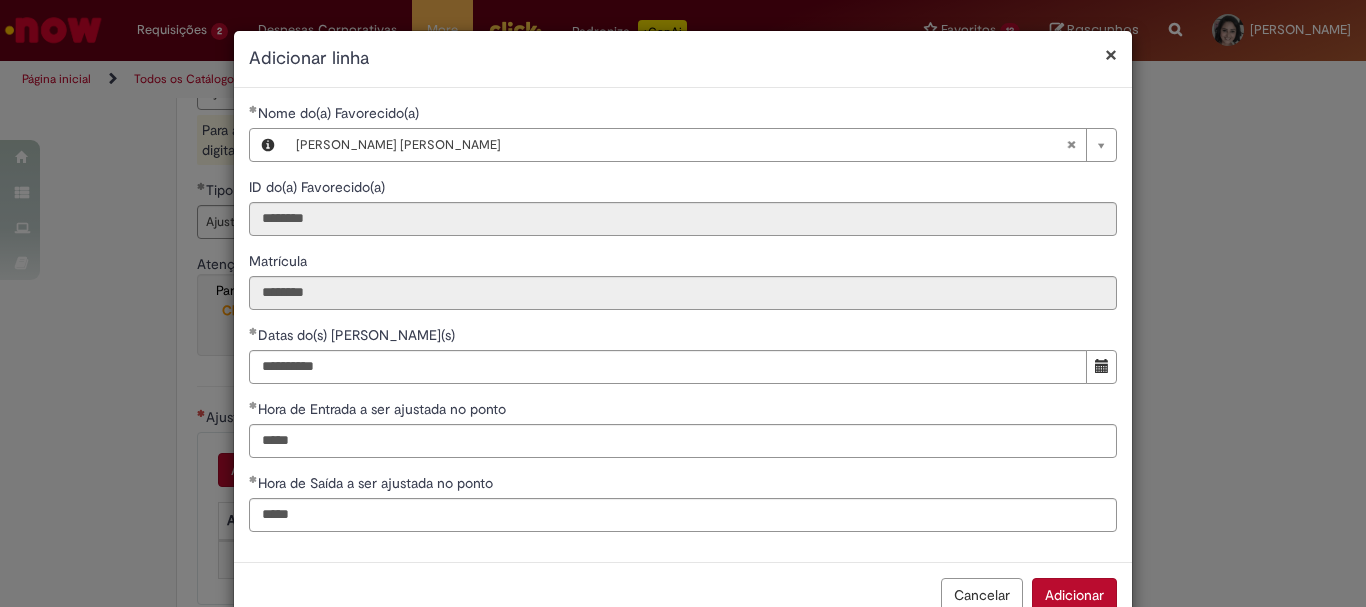 click on "Adicionar" at bounding box center [1074, 595] 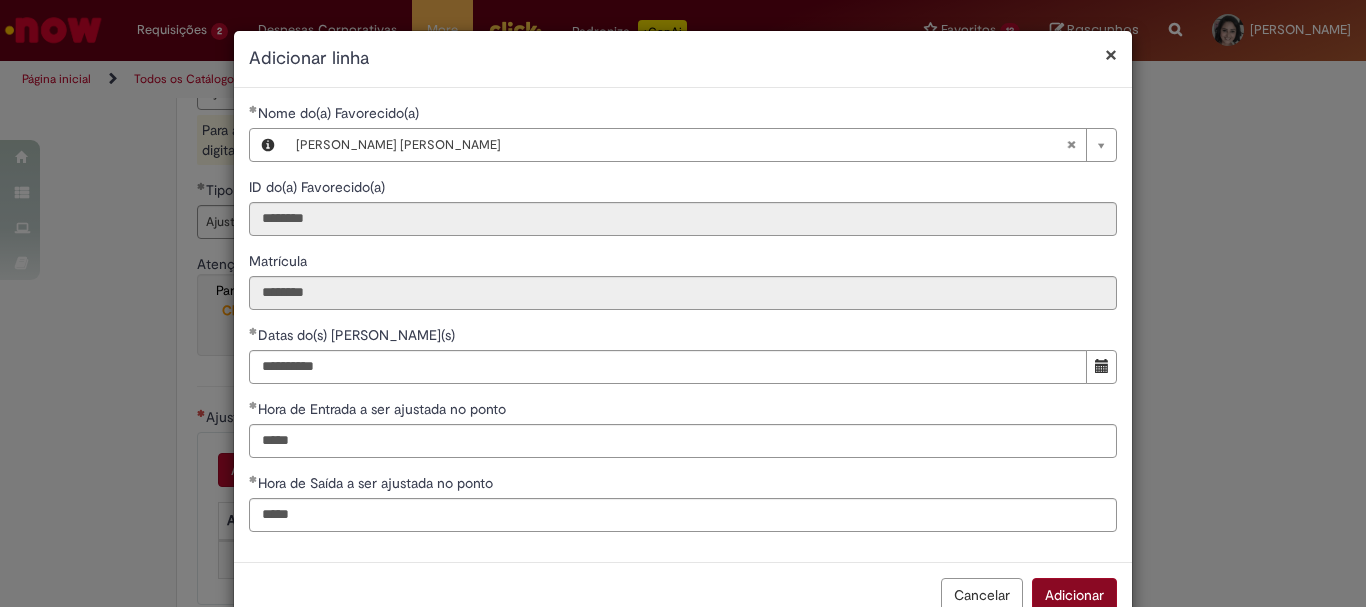scroll, scrollTop: 5, scrollLeft: 0, axis: vertical 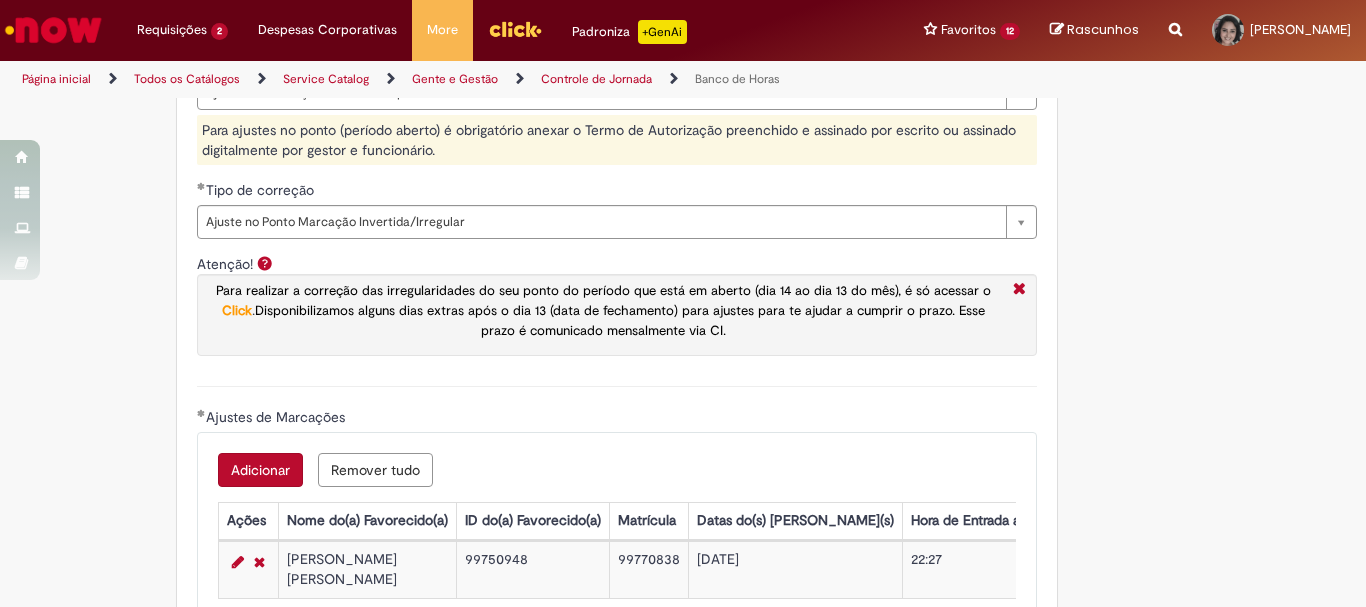 click on "Adicionar" at bounding box center [260, 470] 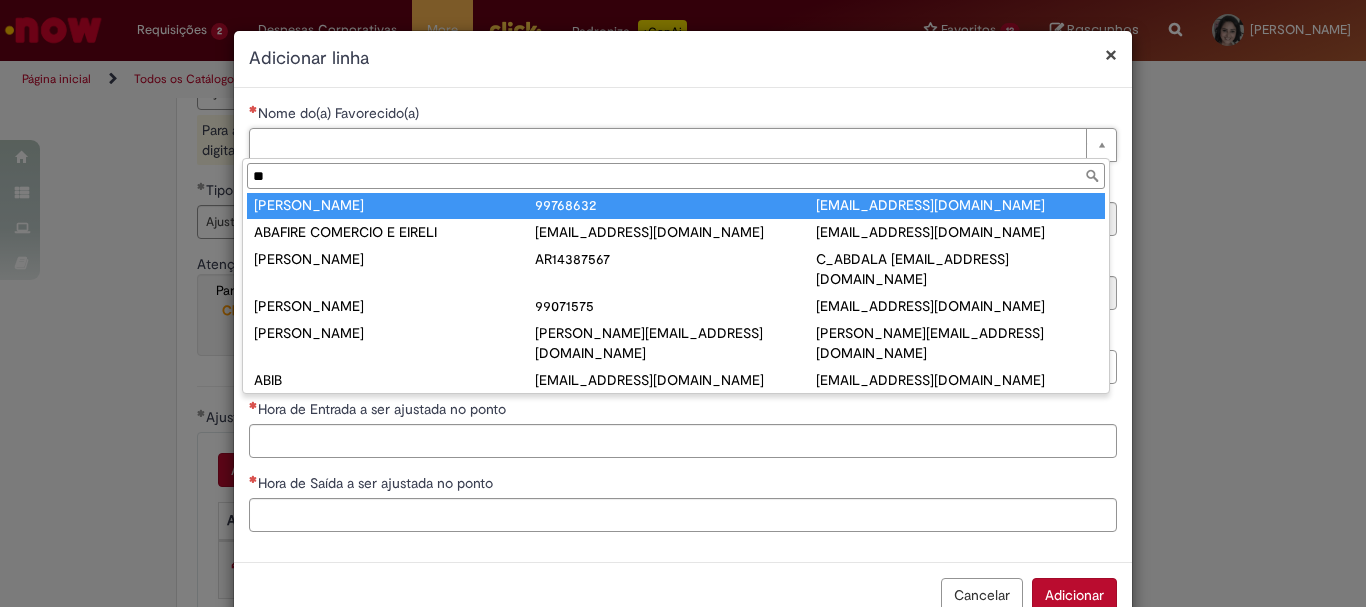 scroll, scrollTop: 0, scrollLeft: 0, axis: both 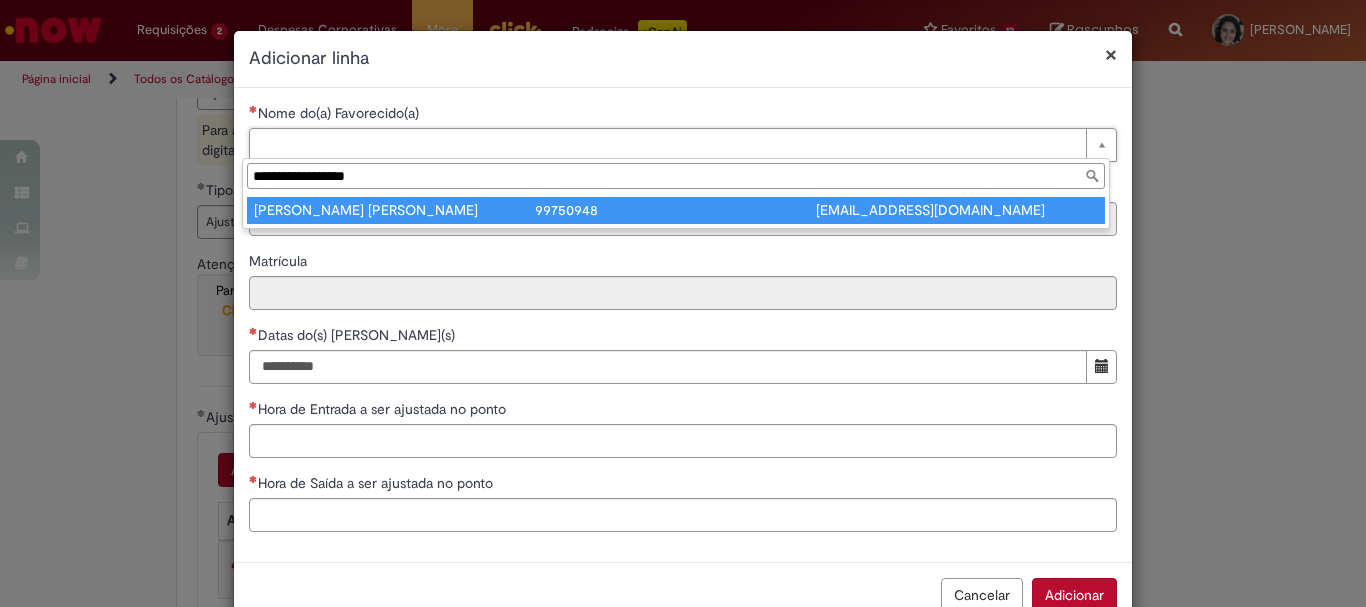 type on "**********" 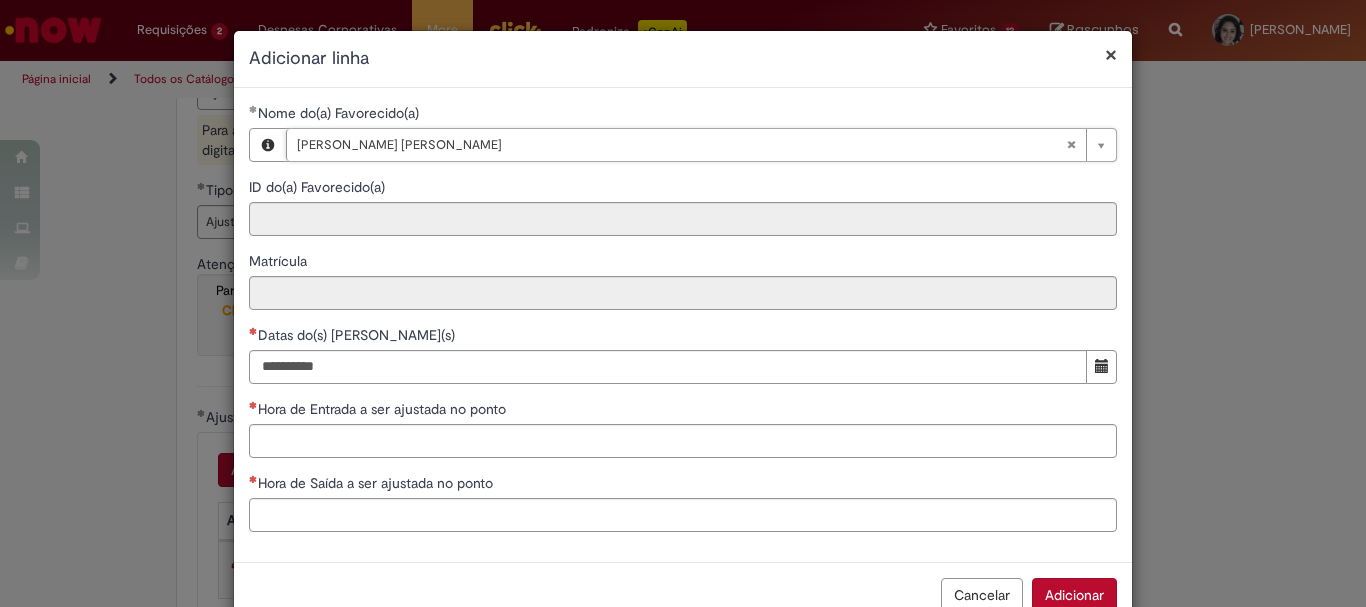 type on "********" 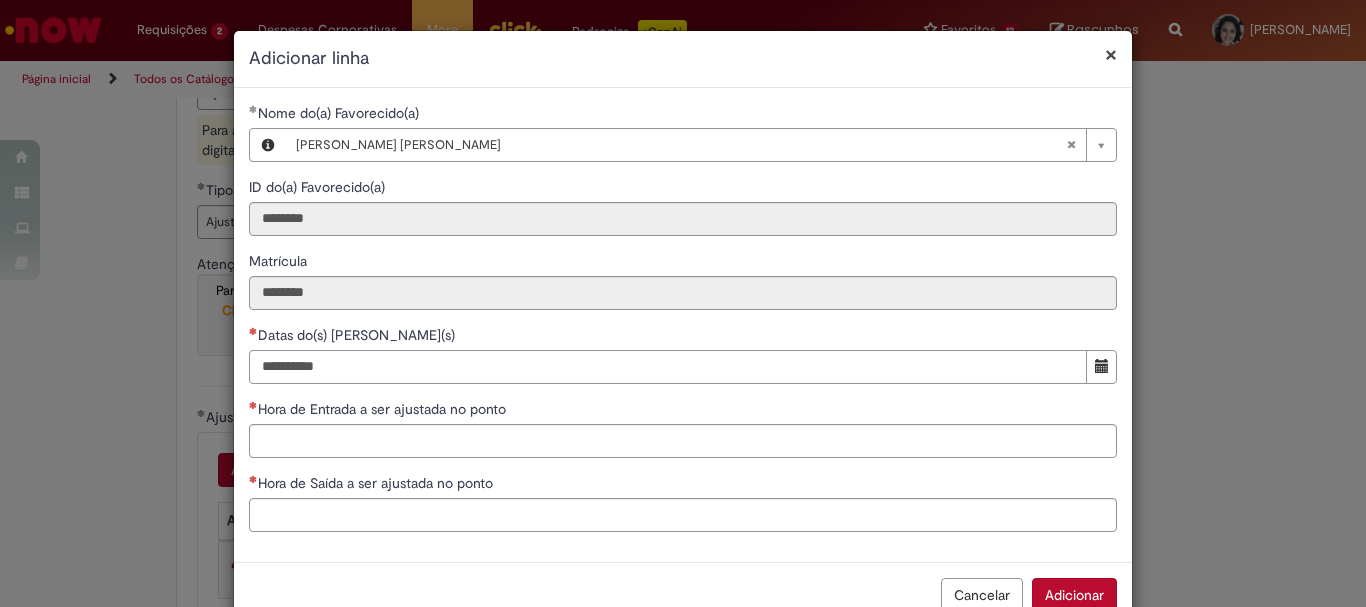 click on "Datas do(s) Ajuste(s)" at bounding box center (668, 367) 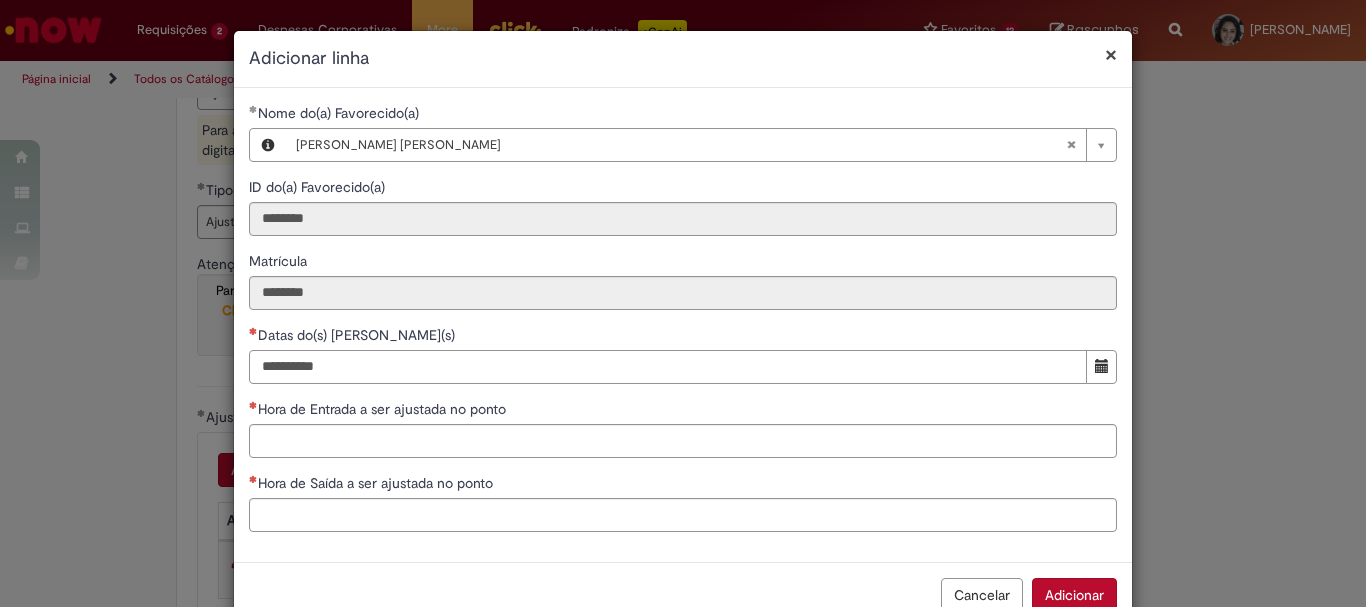 type on "**********" 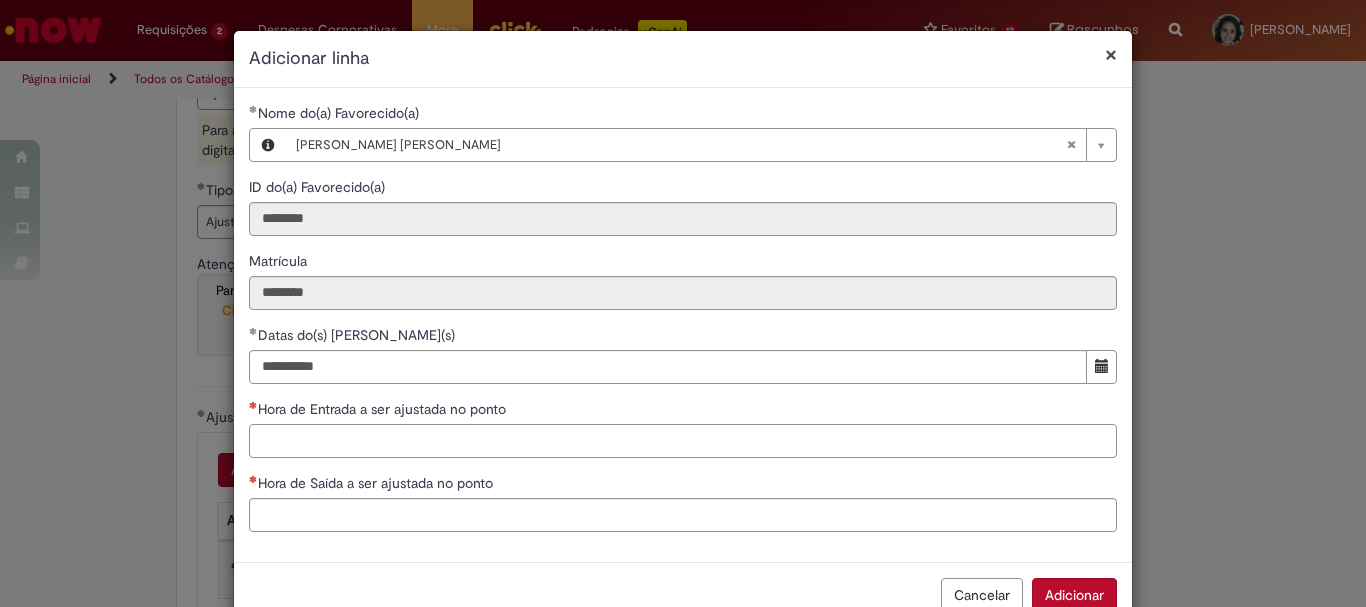 click on "Hora de Entrada a ser ajustada no ponto" at bounding box center (683, 441) 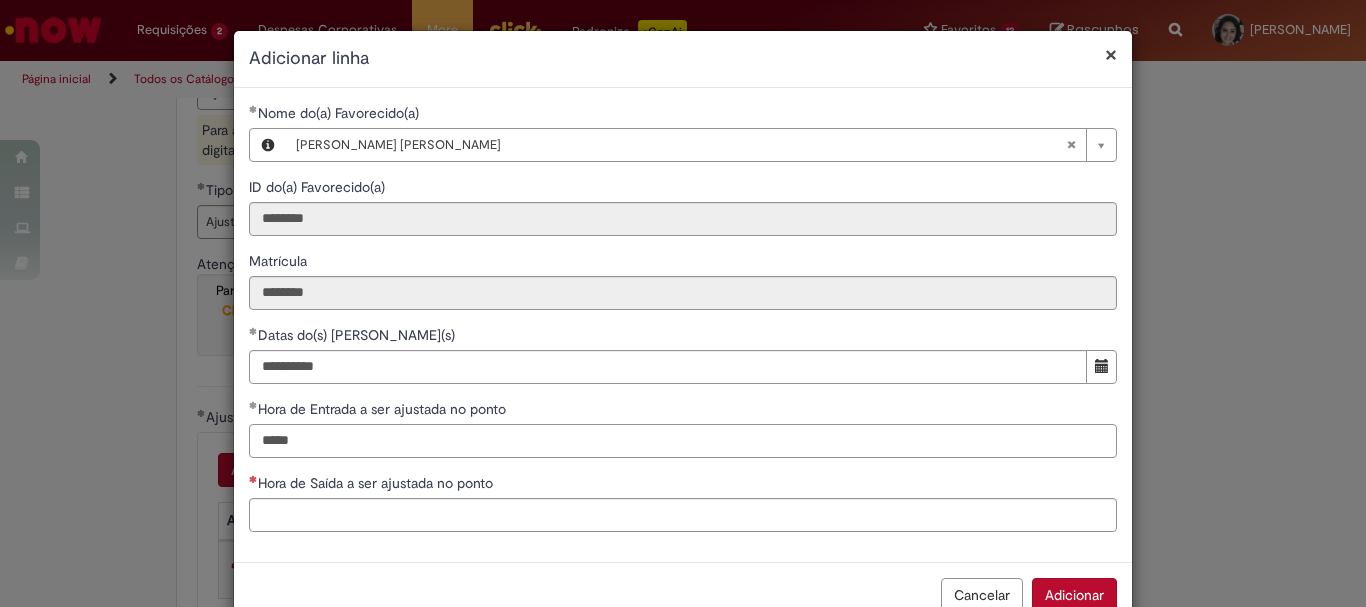 type on "*****" 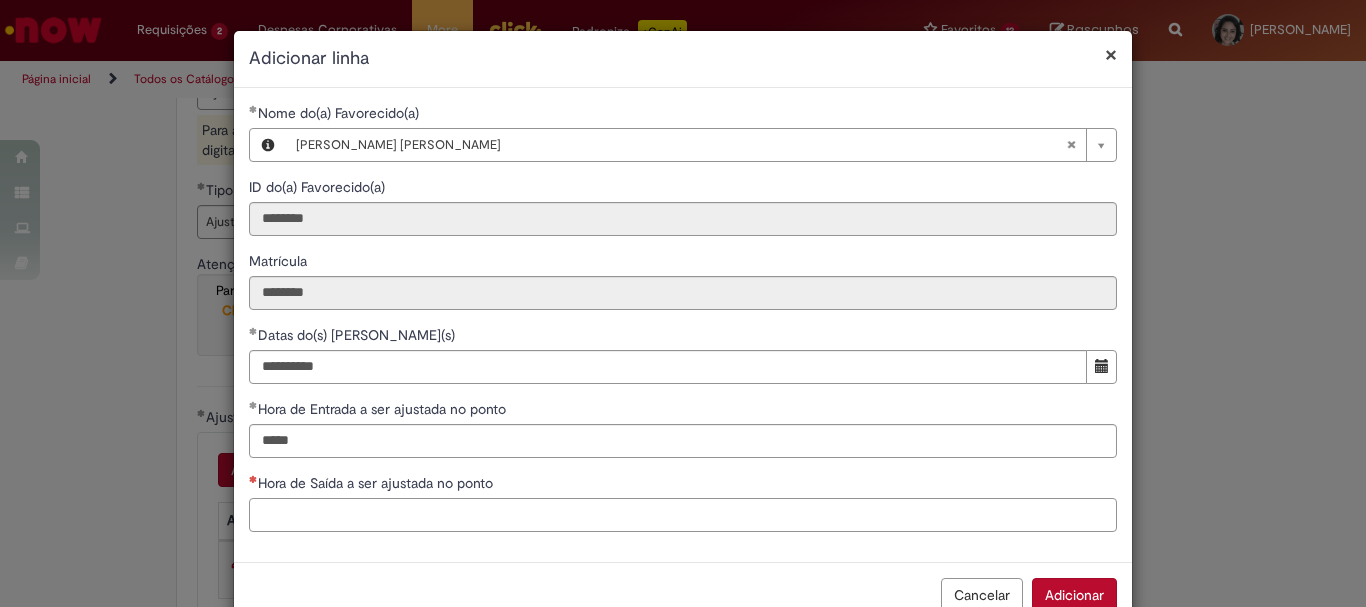 click on "Hora de Saída a ser ajustada no ponto" at bounding box center (683, 515) 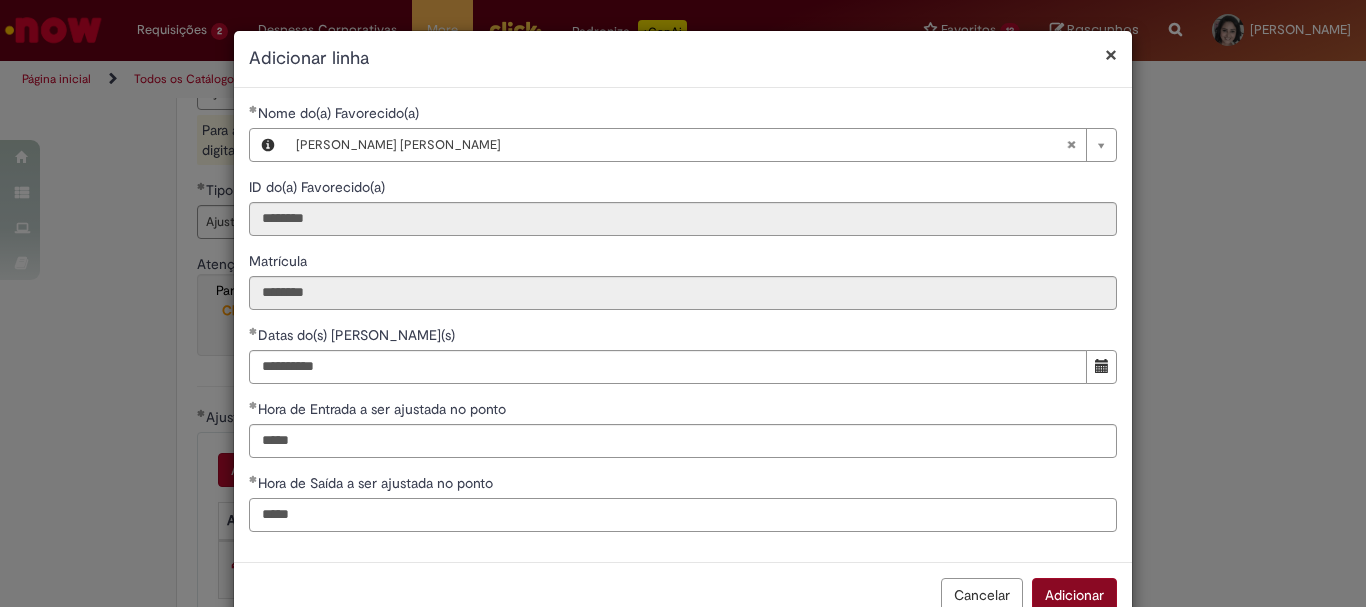 type on "*****" 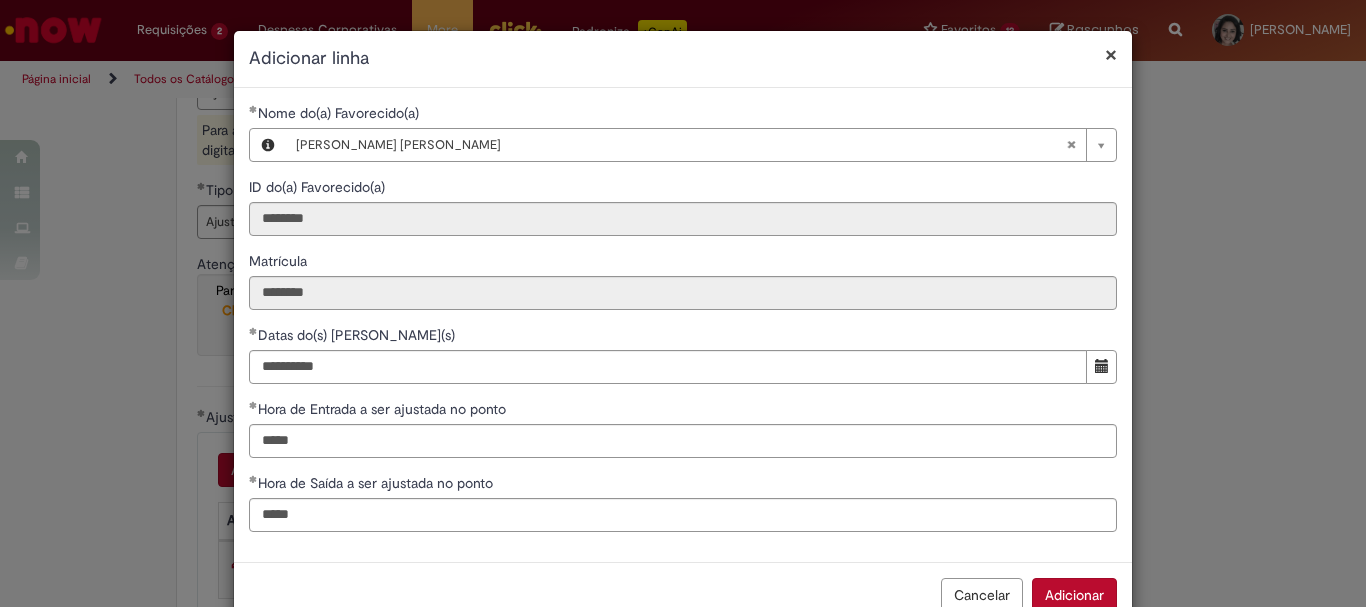 click on "Adicionar" at bounding box center (1074, 595) 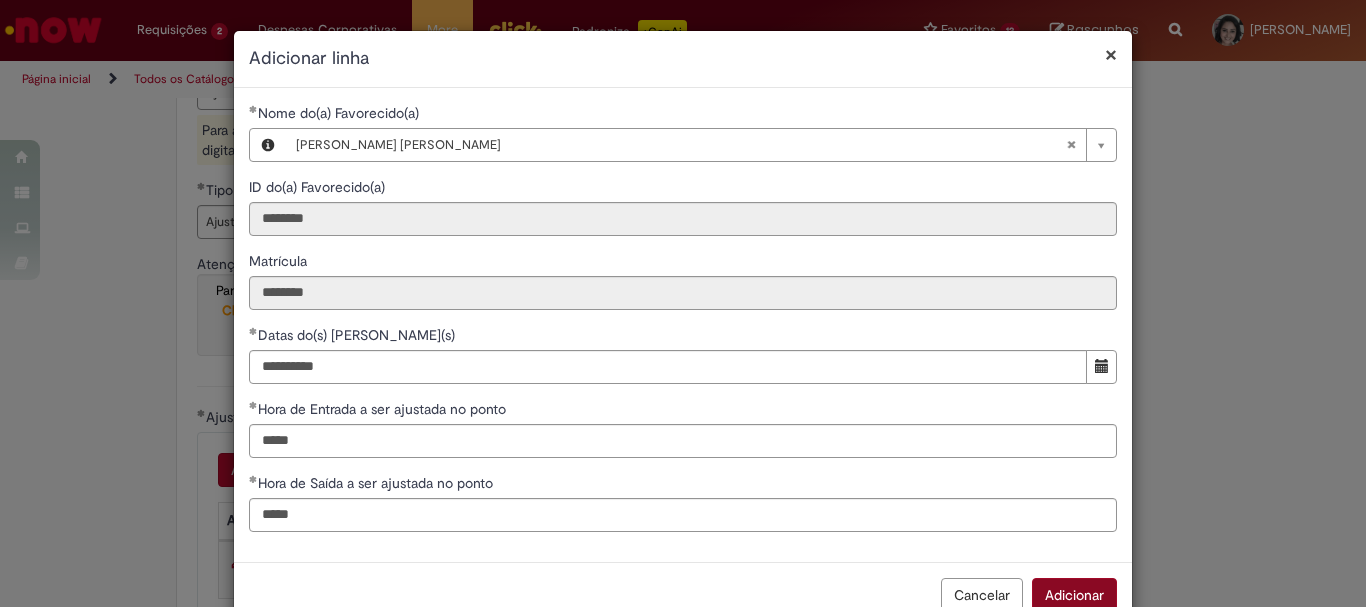 scroll, scrollTop: 5, scrollLeft: 0, axis: vertical 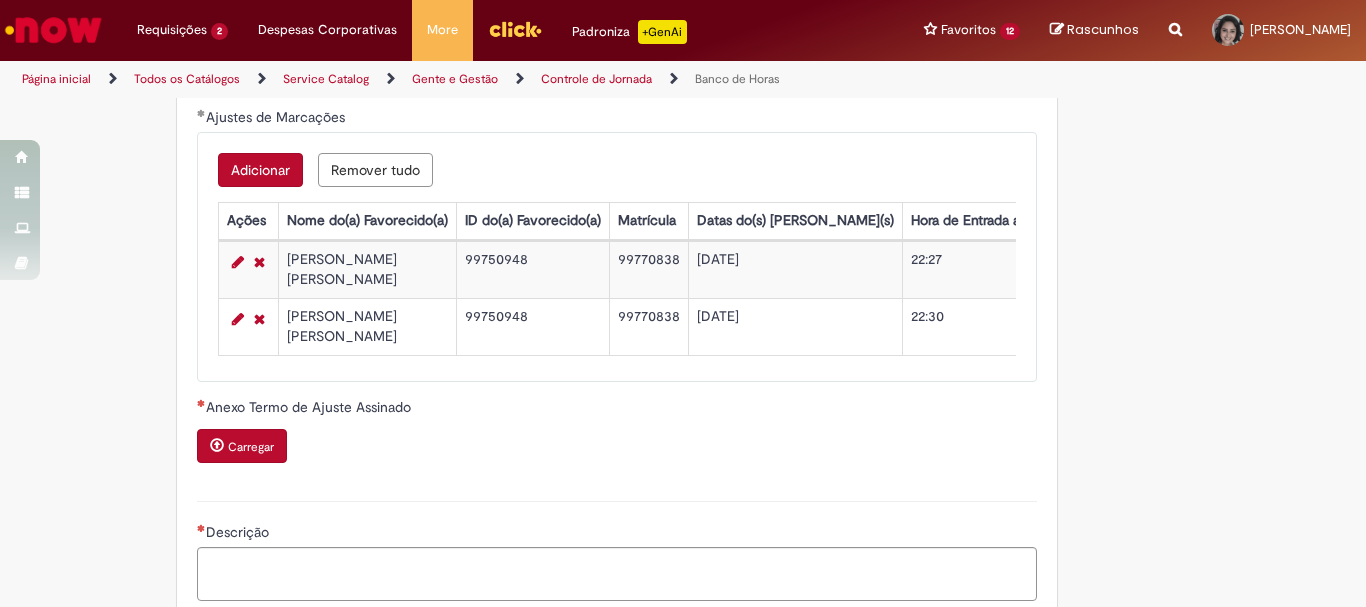 click on "Adicionar" at bounding box center (260, 170) 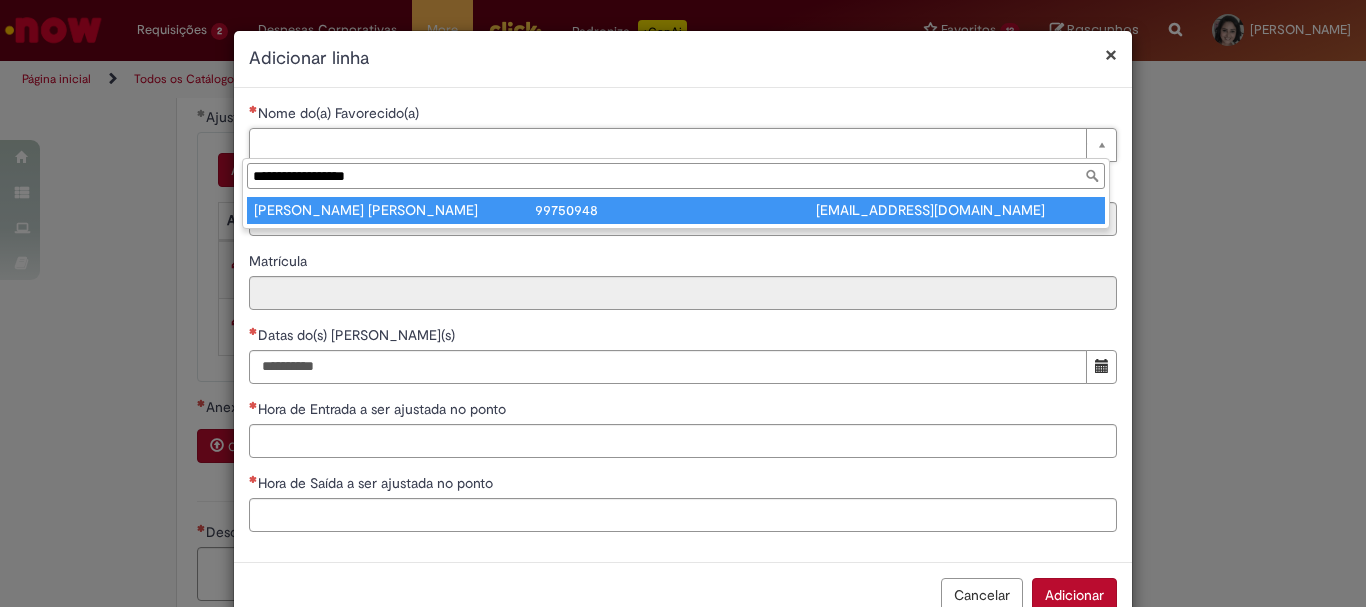 type on "**********" 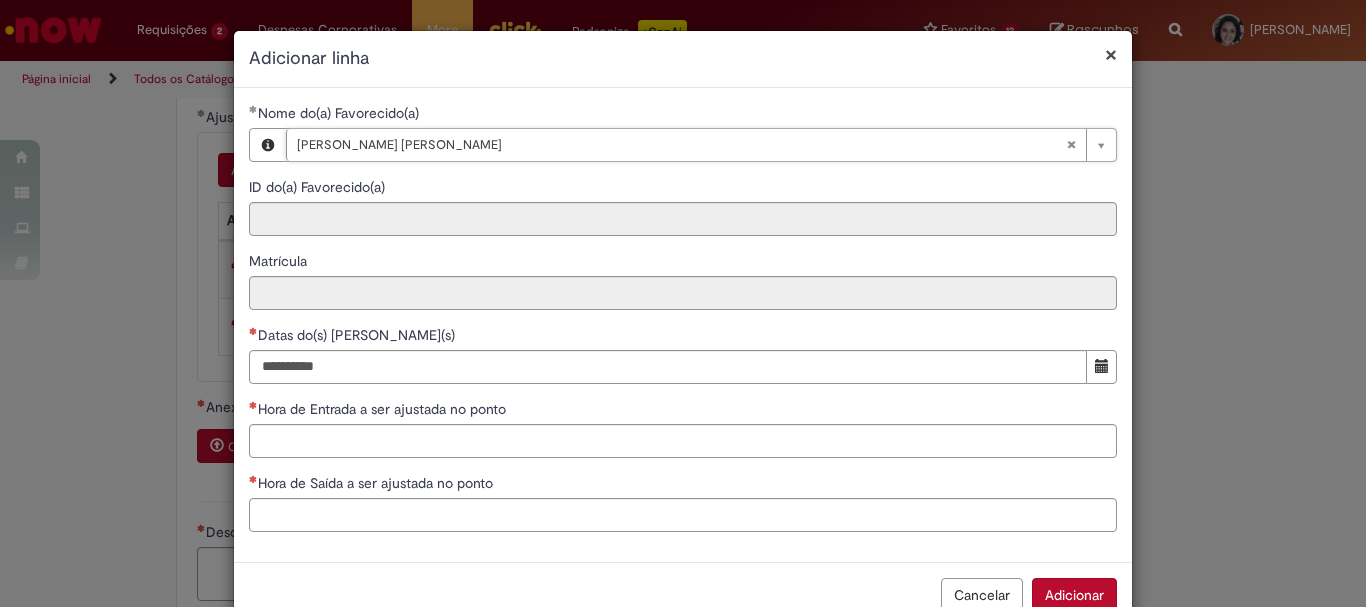 type on "********" 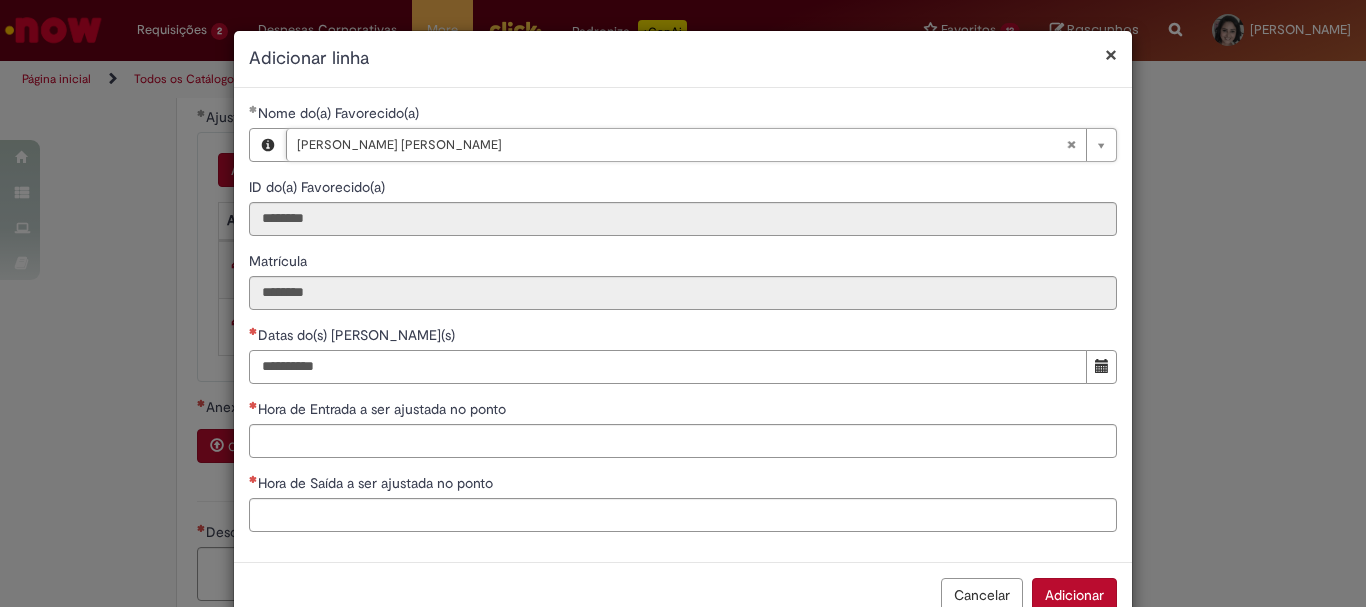 click on "Datas do(s) Ajuste(s)" at bounding box center [668, 367] 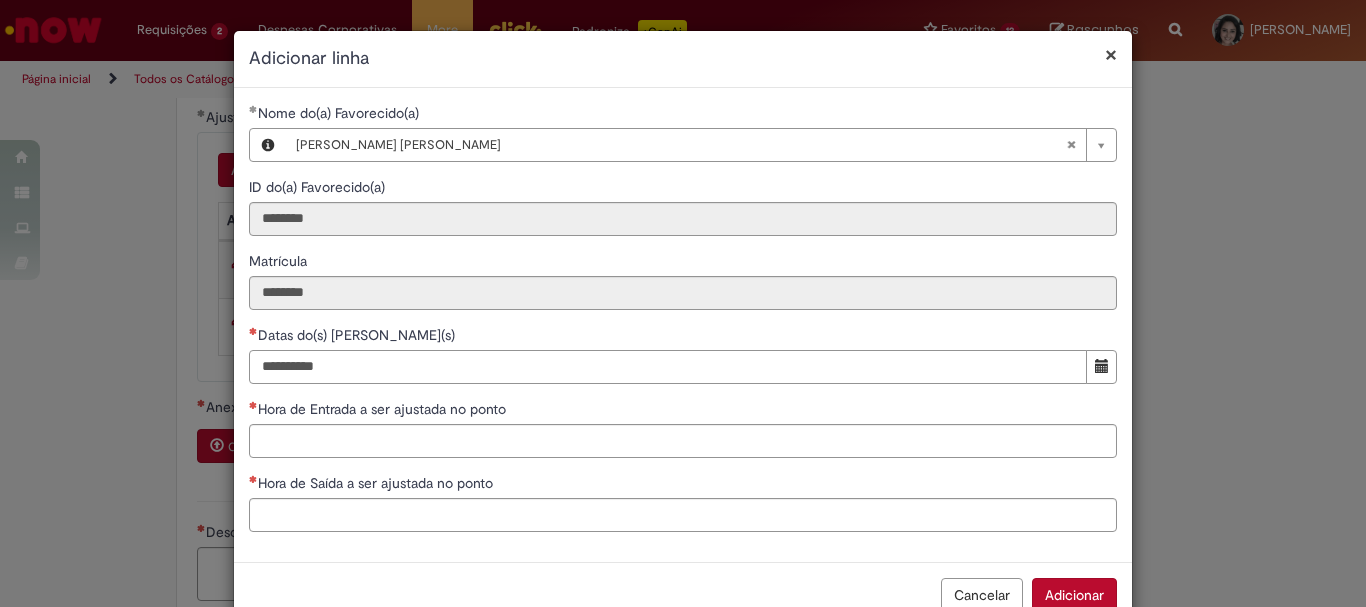 drag, startPoint x: 284, startPoint y: 365, endPoint x: 294, endPoint y: 369, distance: 10.770329 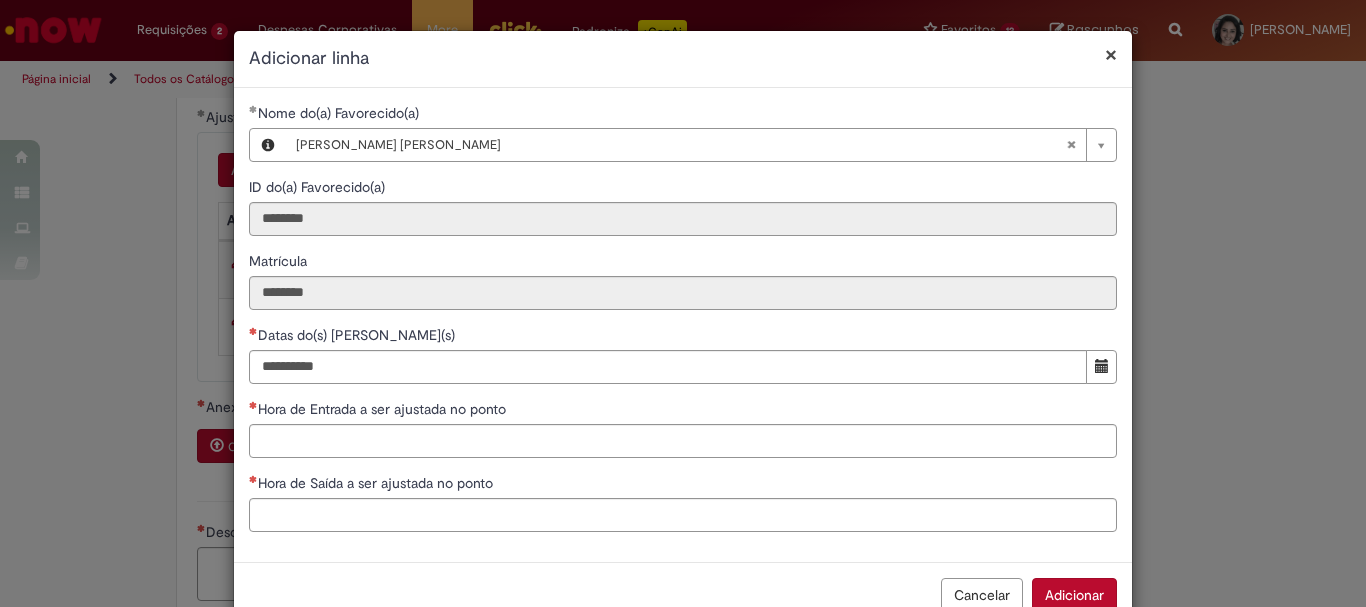 click on "Hora de Entrada a ser ajustada no ponto" at bounding box center (683, 411) 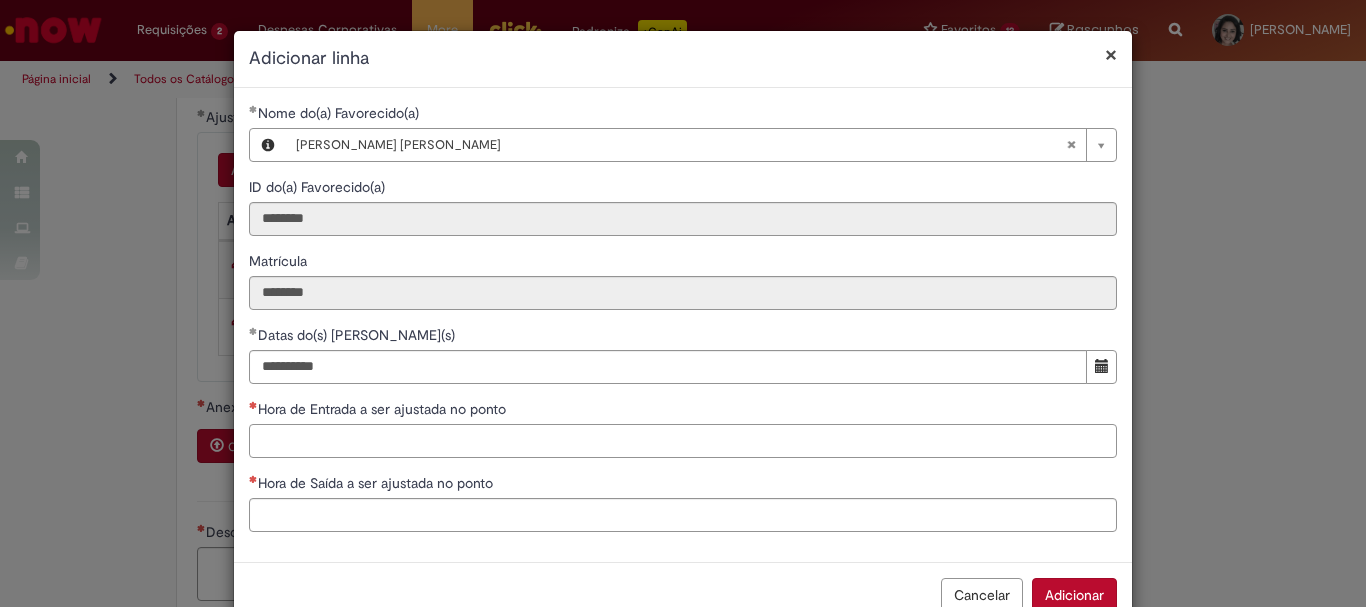 click on "Hora de Entrada a ser ajustada no ponto" at bounding box center [683, 441] 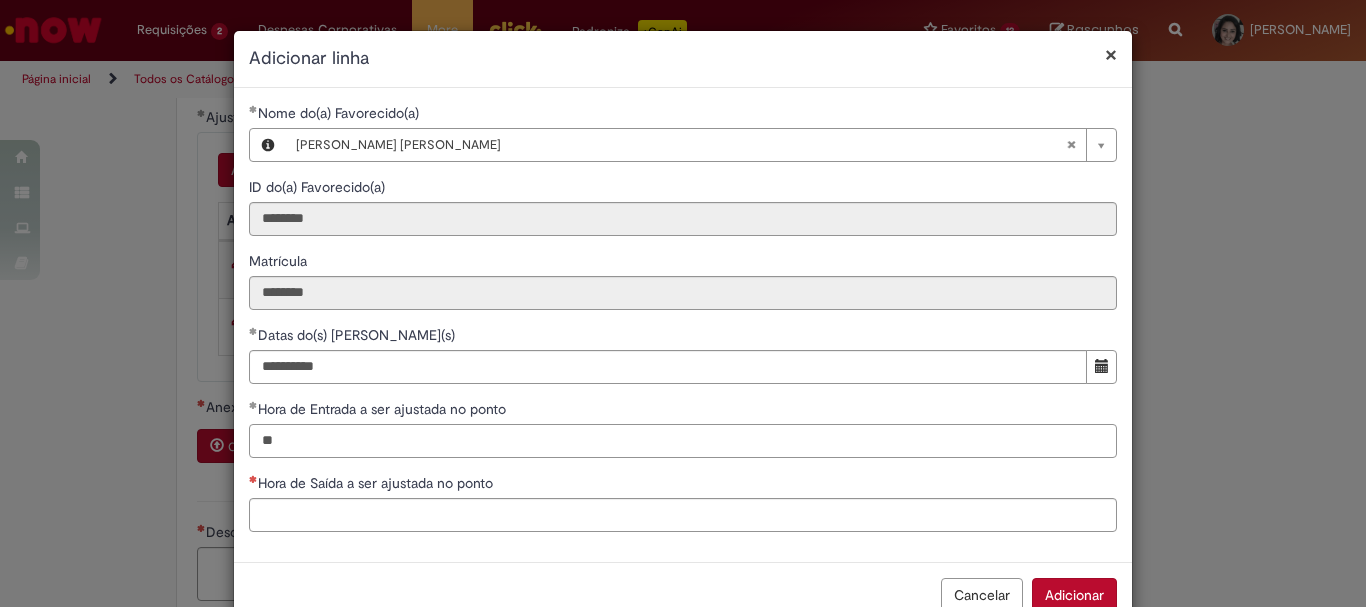 type on "*" 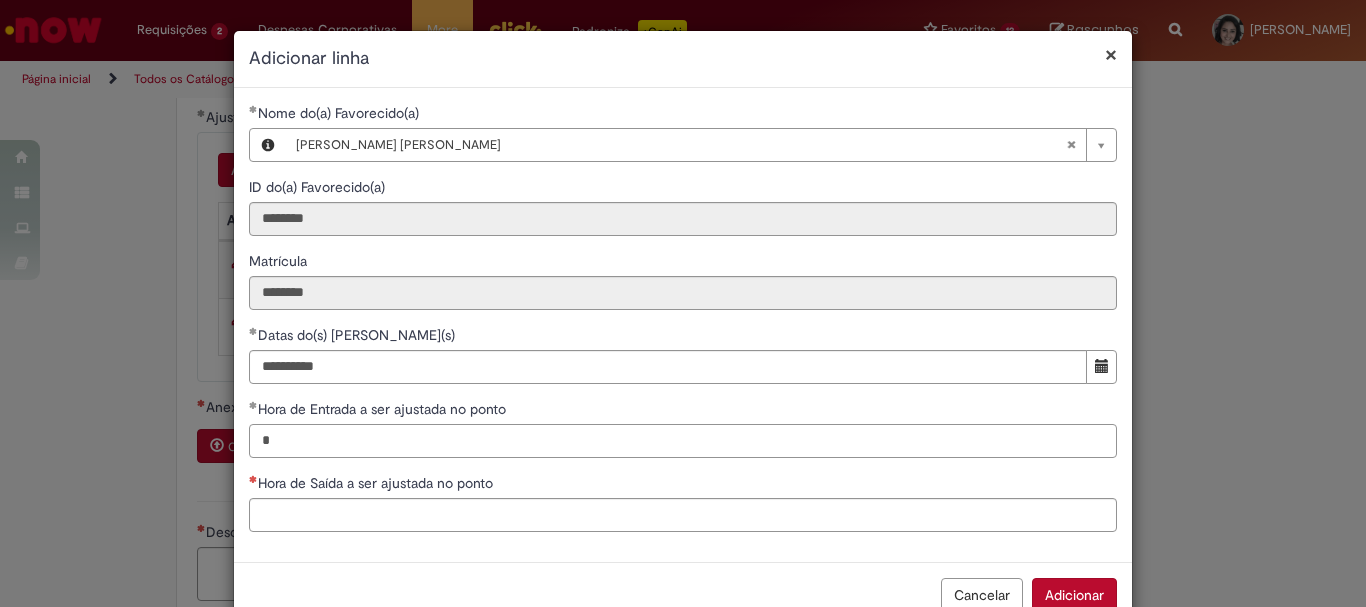 type 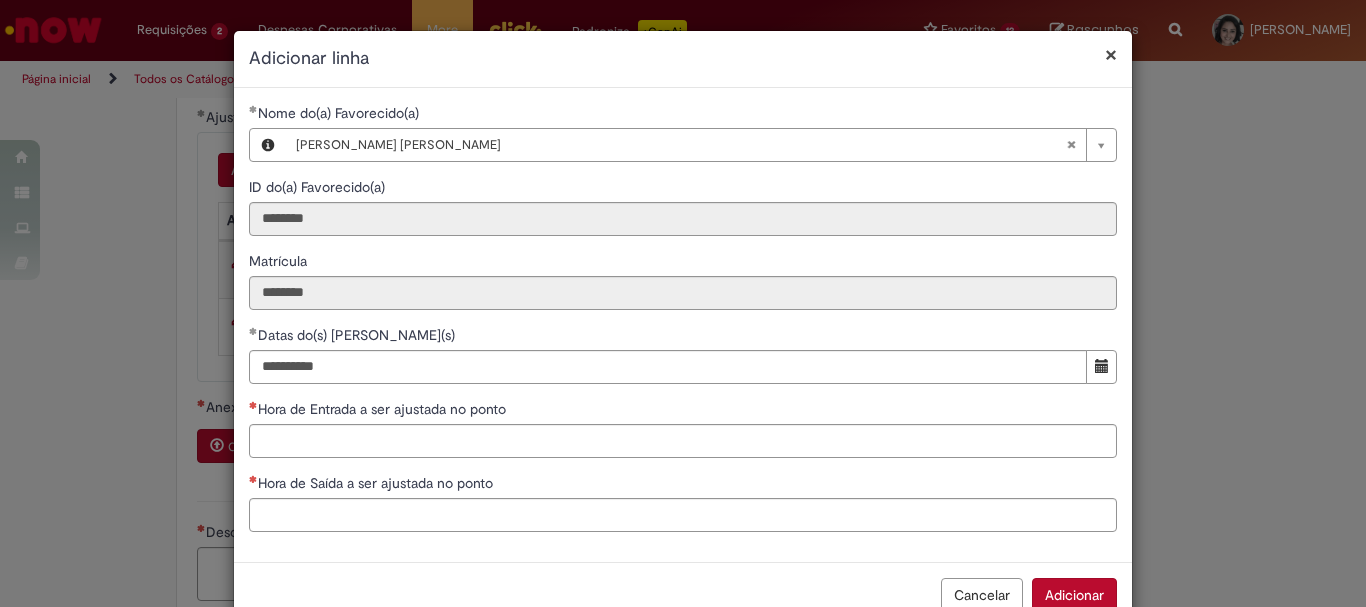 click on "×
Adicionar linha" at bounding box center (683, 59) 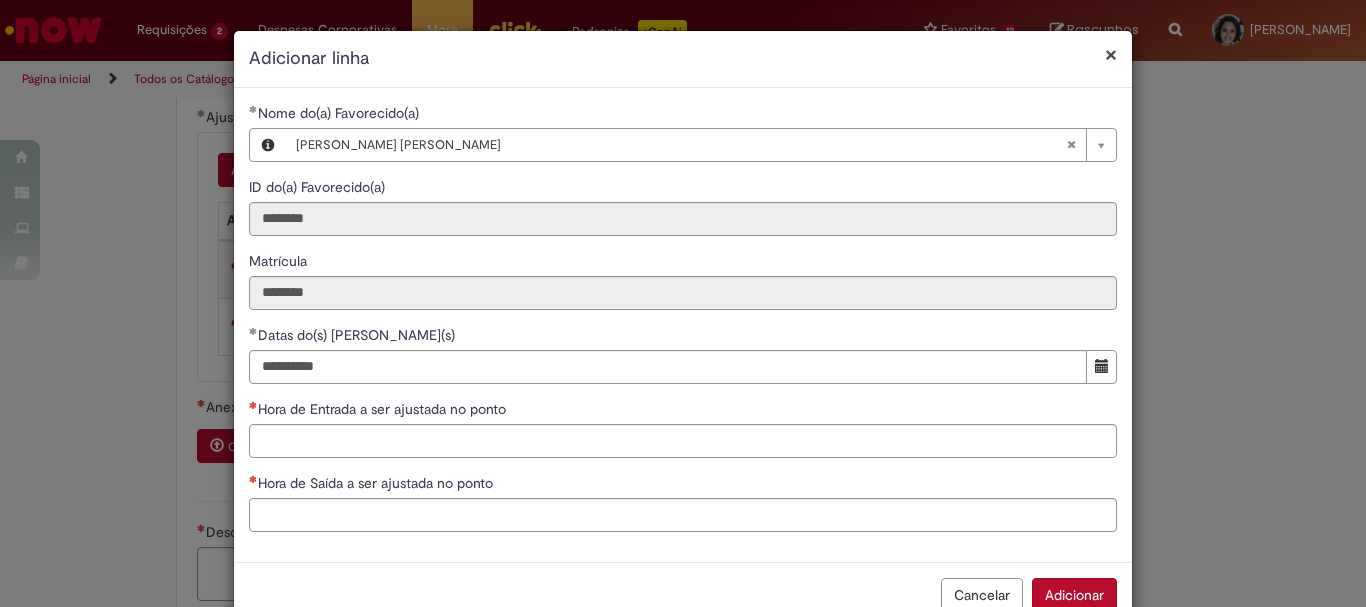 click on "Cancelar" at bounding box center (982, 595) 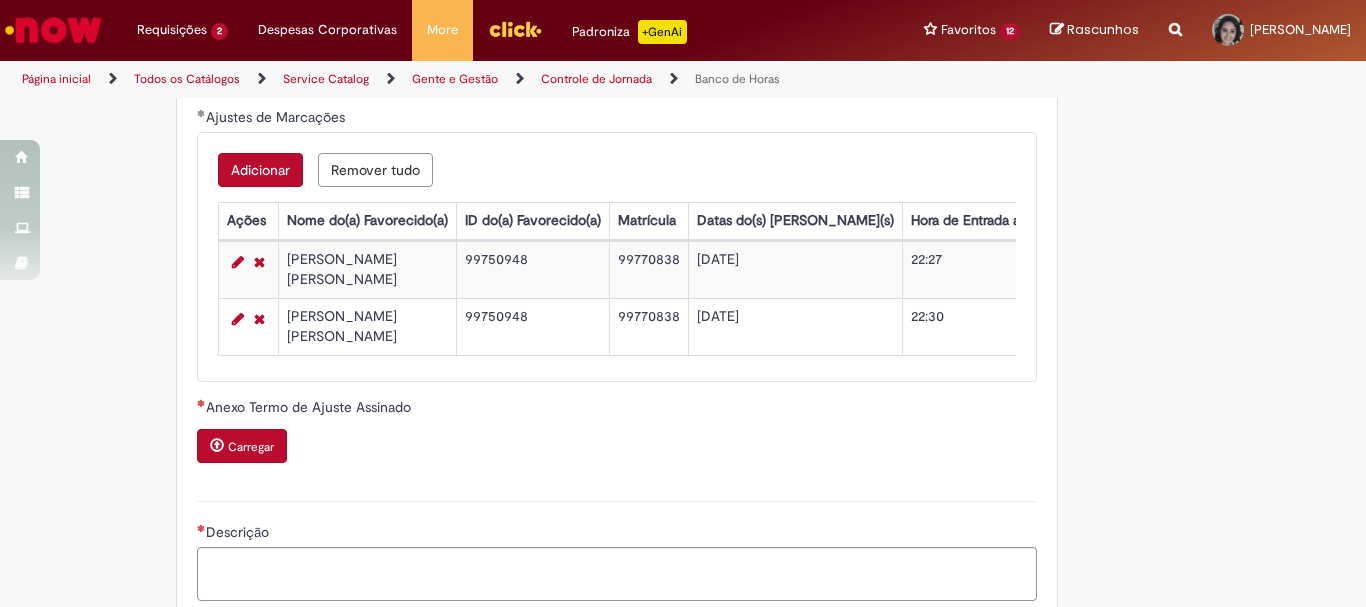 scroll, scrollTop: 1900, scrollLeft: 0, axis: vertical 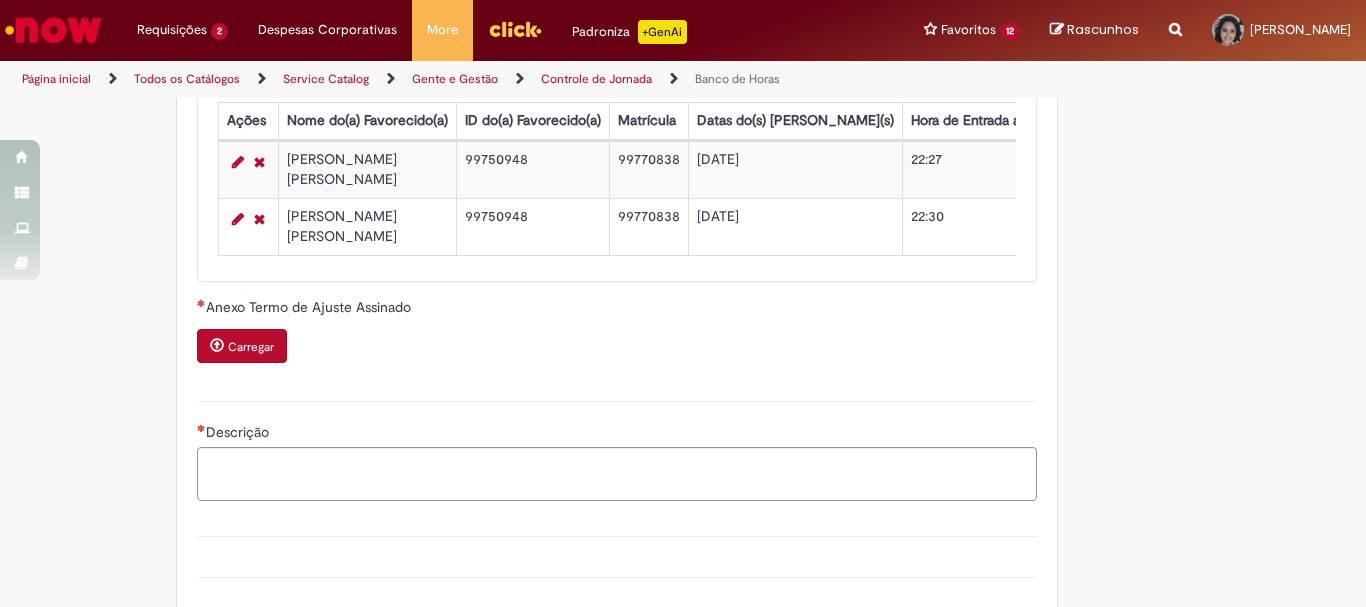 click on "Carregar" at bounding box center [251, 347] 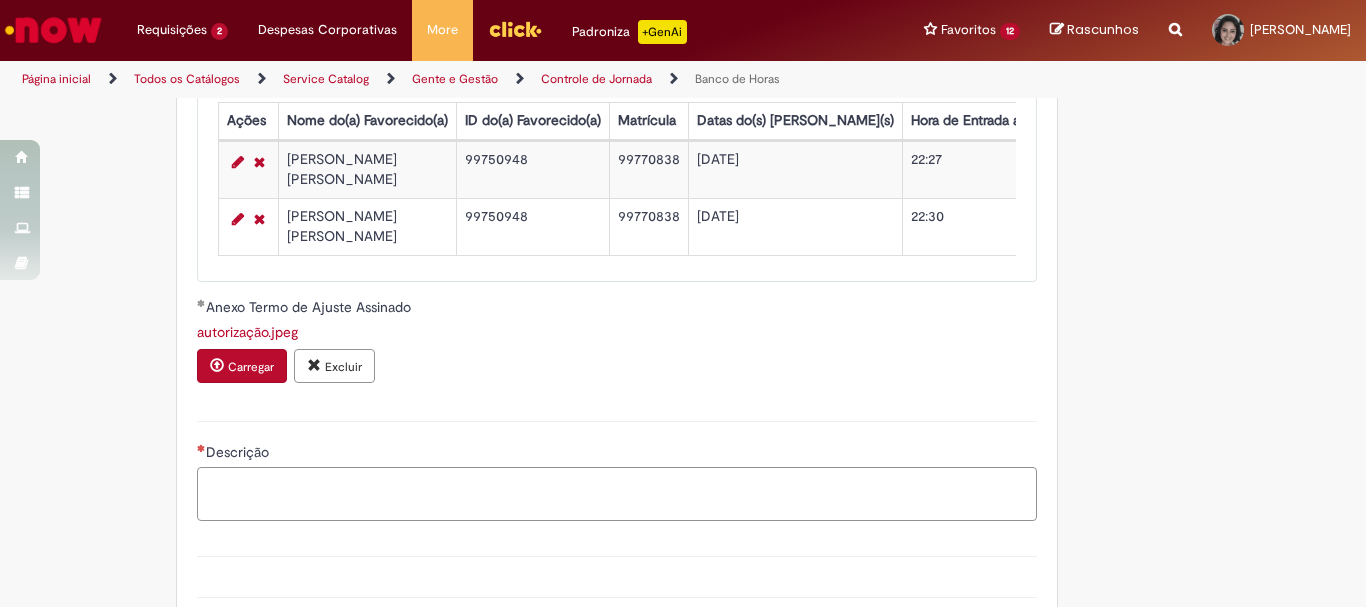 click on "Descrição" at bounding box center (617, 494) 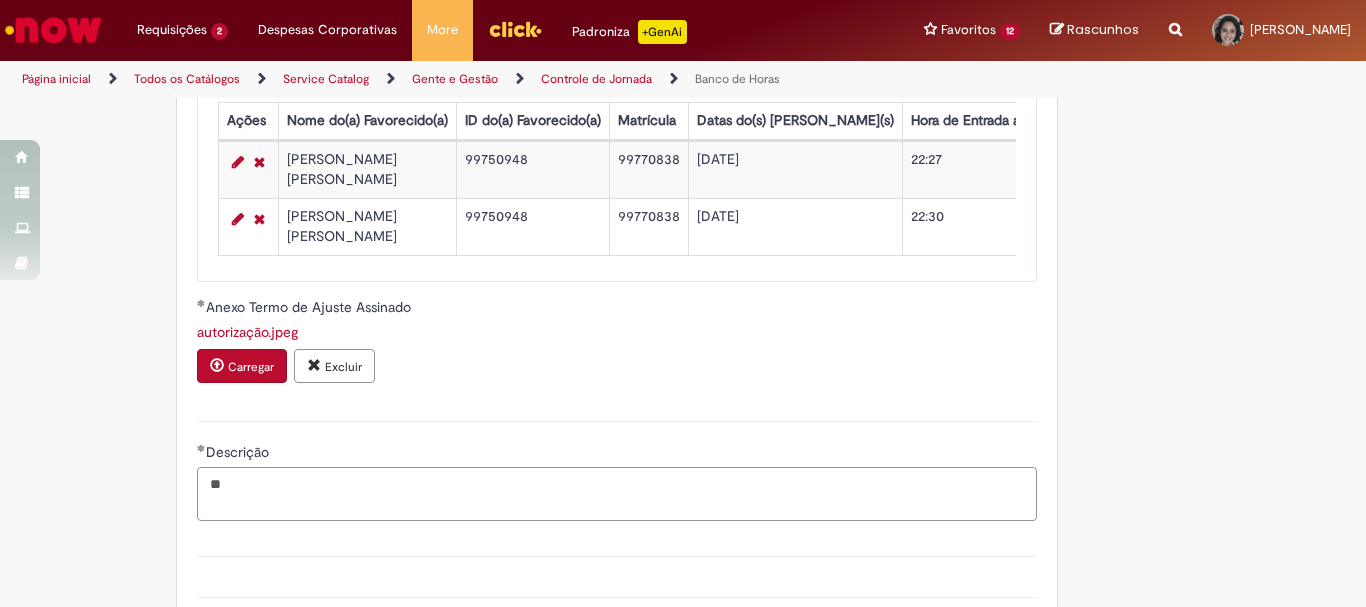 type on "*" 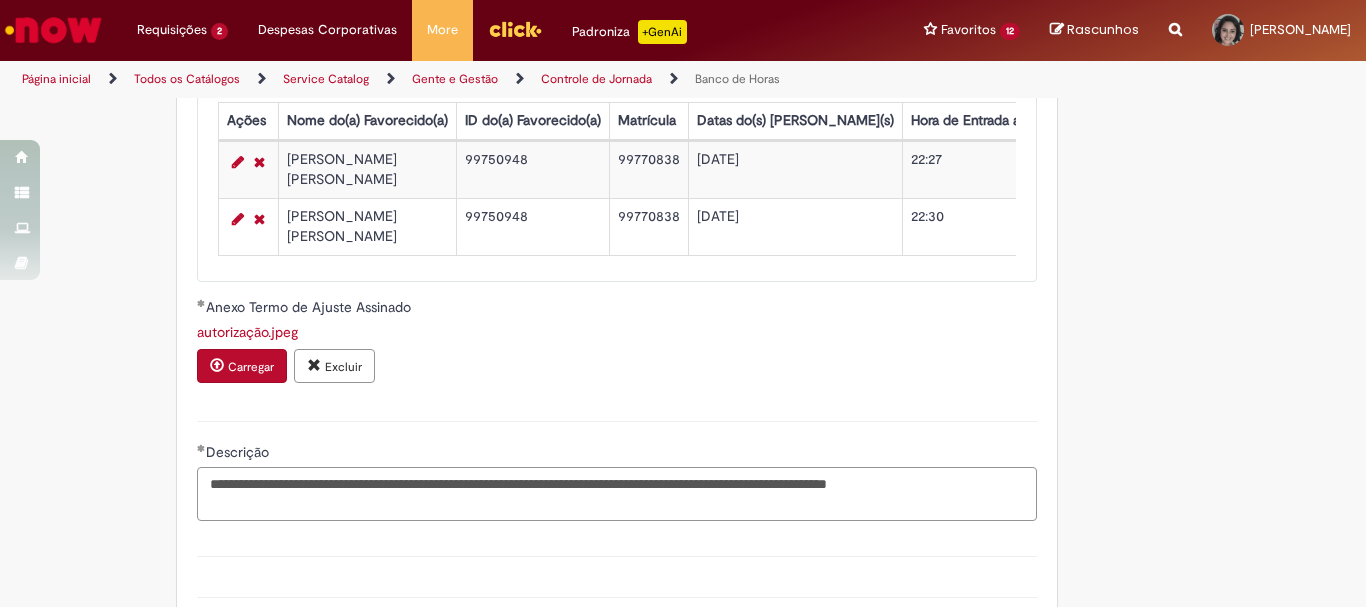scroll, scrollTop: 2101, scrollLeft: 0, axis: vertical 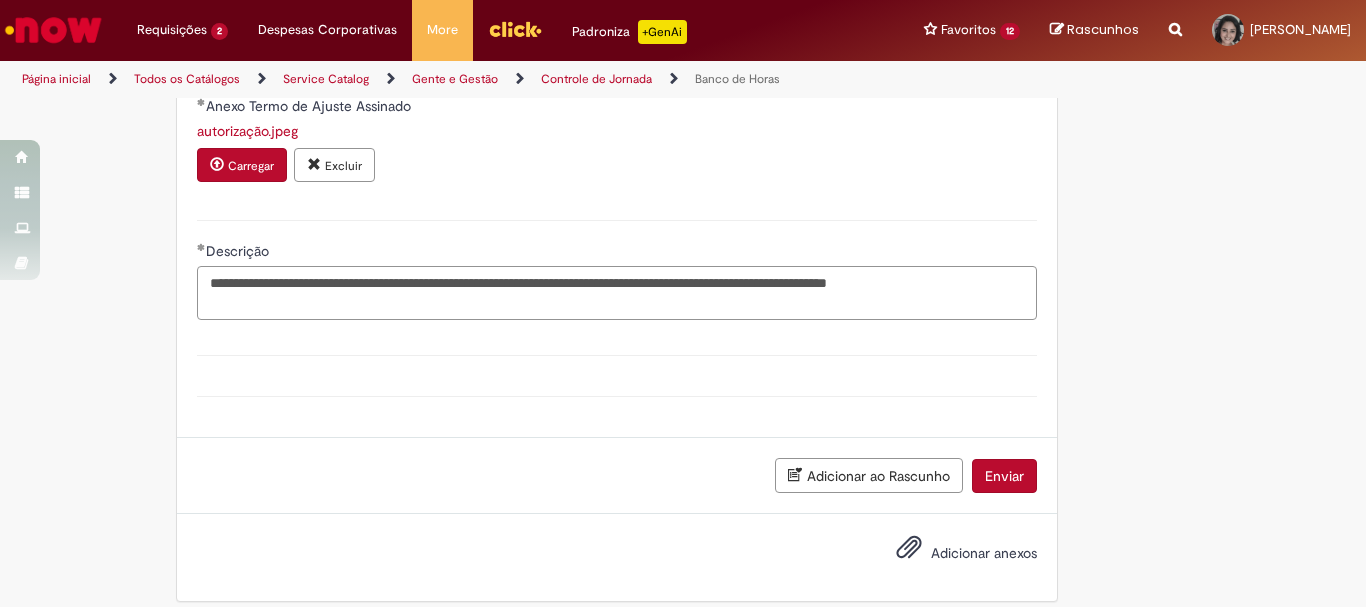 type on "**********" 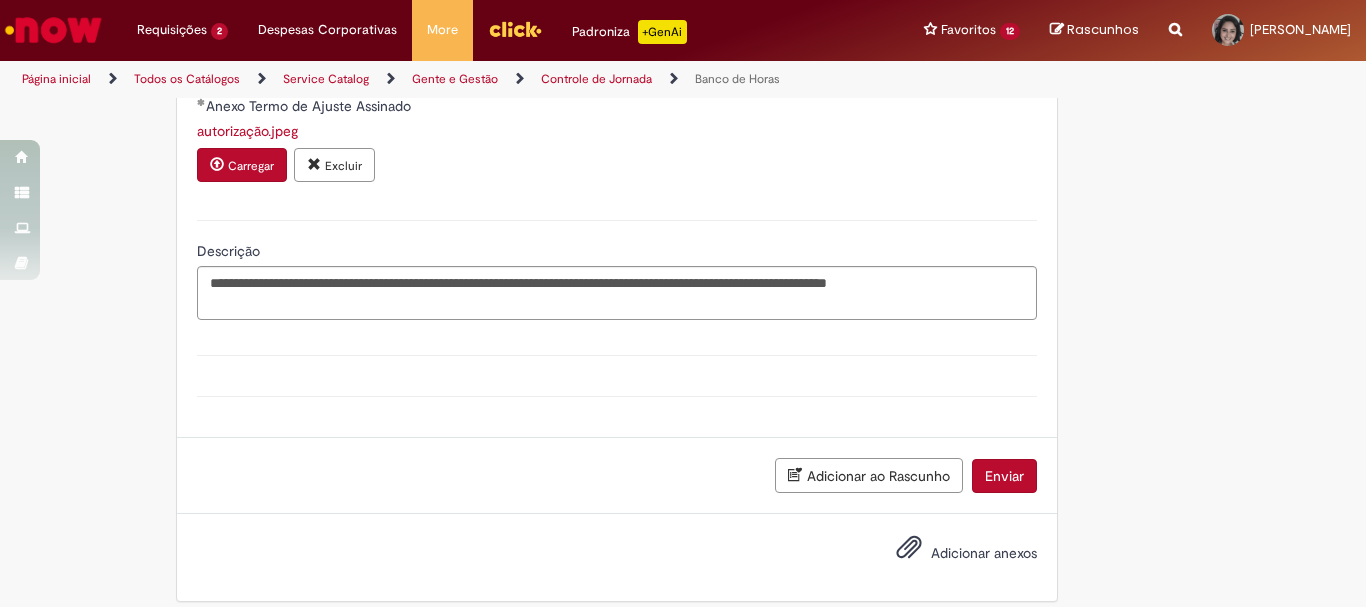 click on "Adicionar anexos" at bounding box center [984, 553] 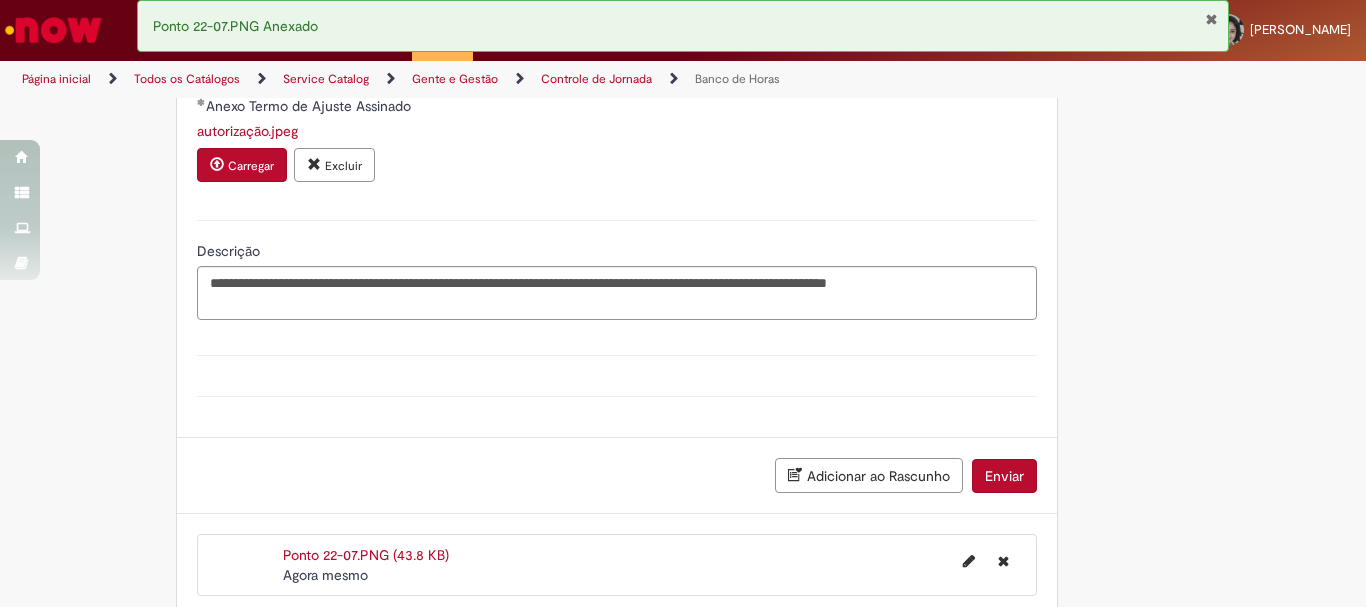 scroll, scrollTop: 2173, scrollLeft: 0, axis: vertical 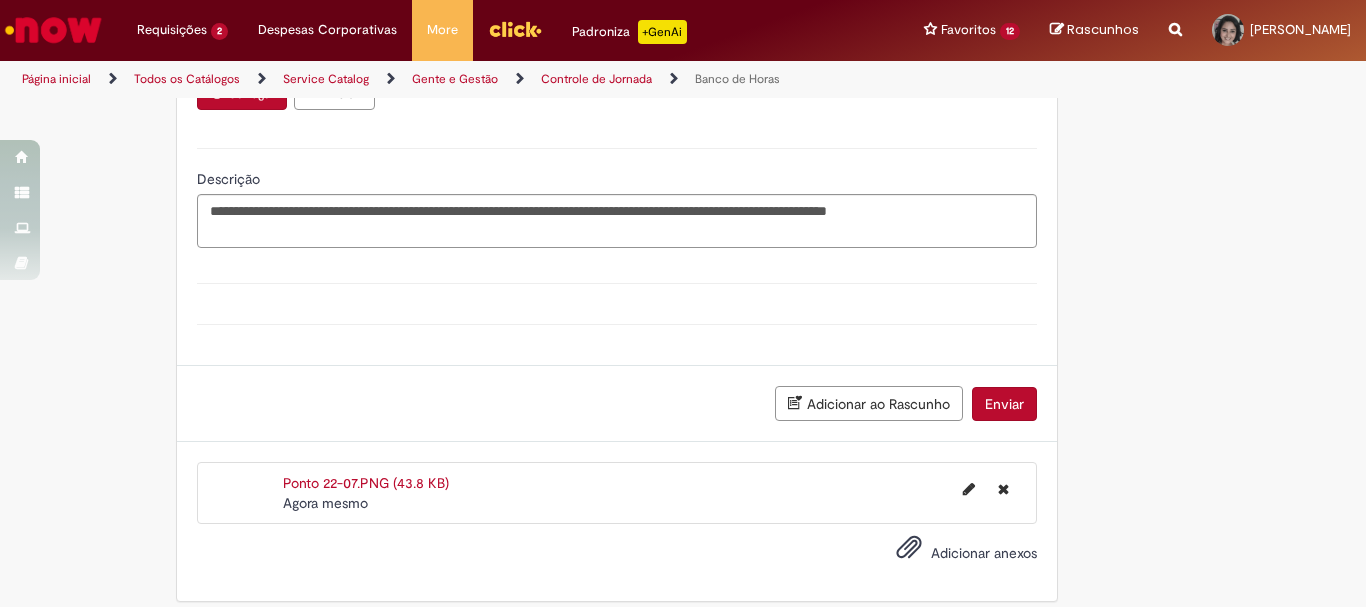 click on "Adicionar anexos" at bounding box center (984, 553) 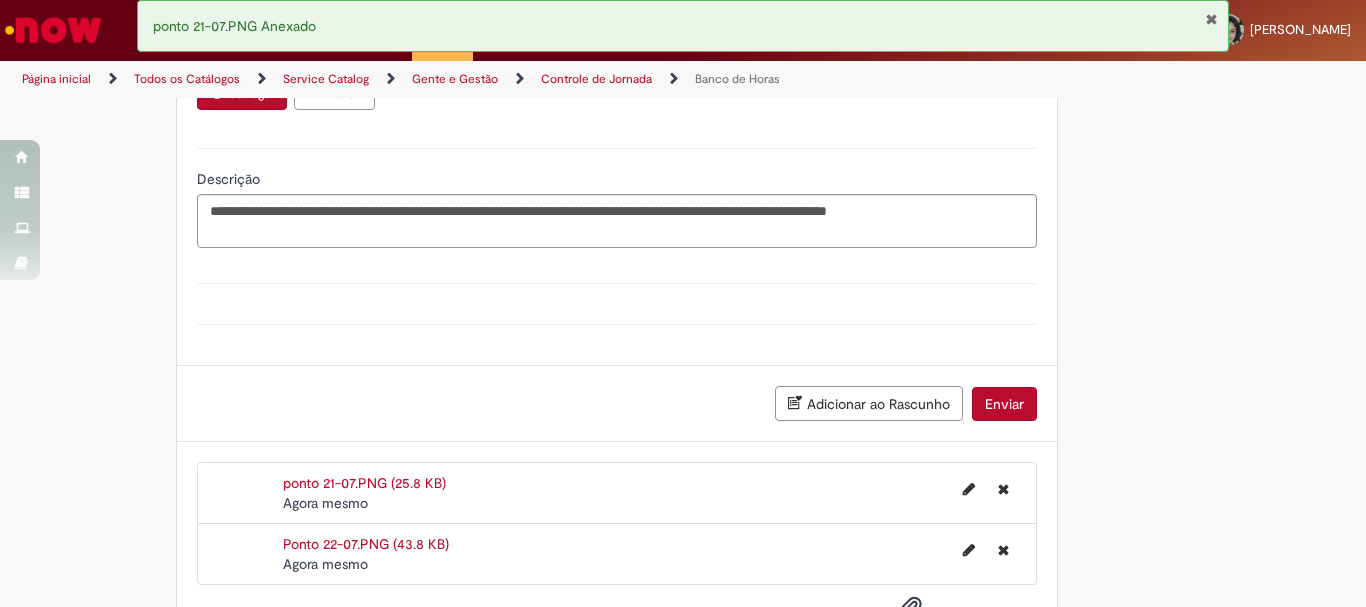 scroll, scrollTop: 2234, scrollLeft: 0, axis: vertical 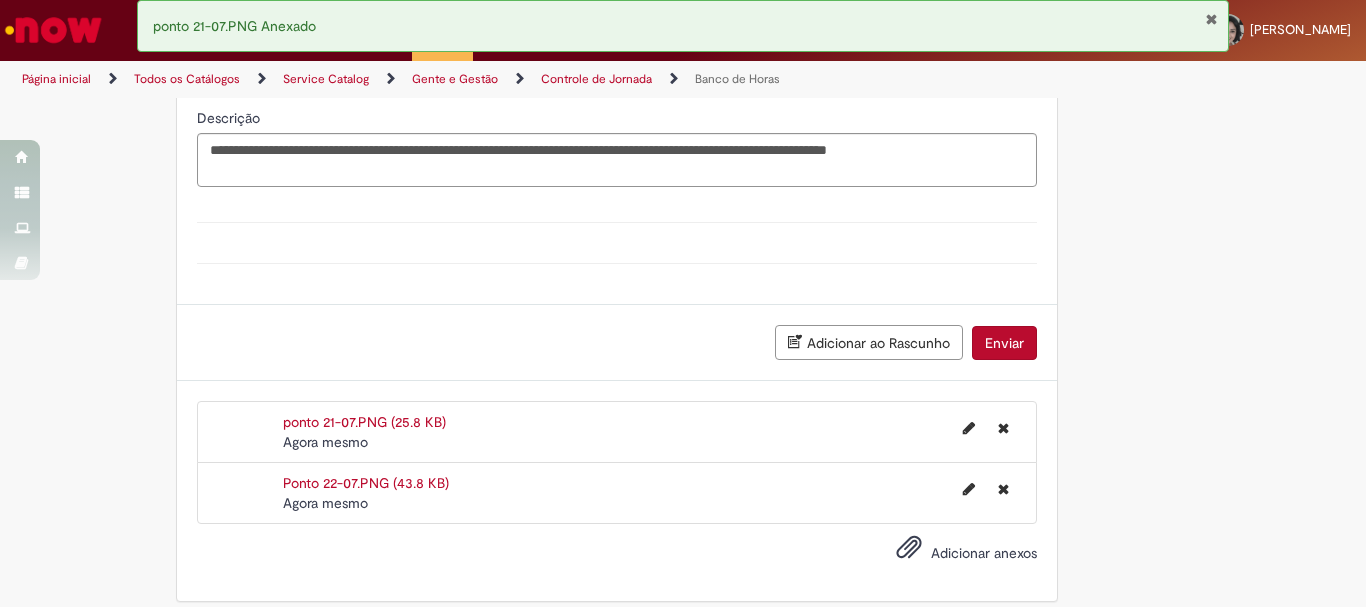 click on "Enviar" at bounding box center [1004, 343] 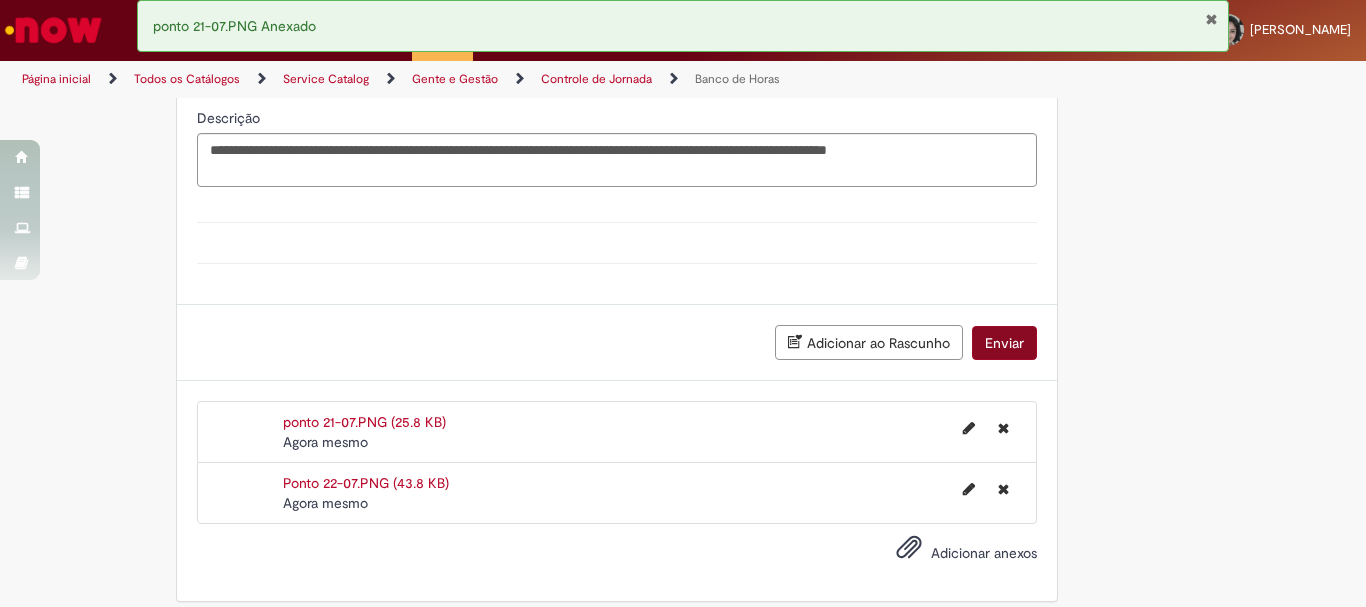 scroll, scrollTop: 2188, scrollLeft: 0, axis: vertical 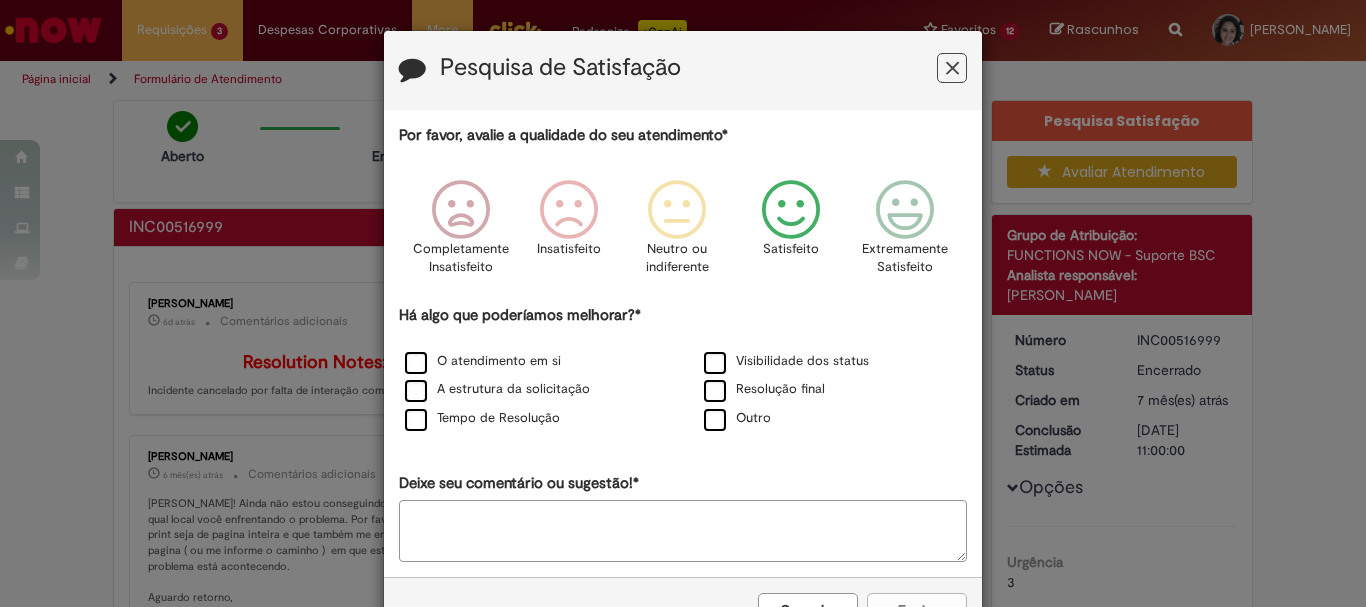 click at bounding box center (791, 210) 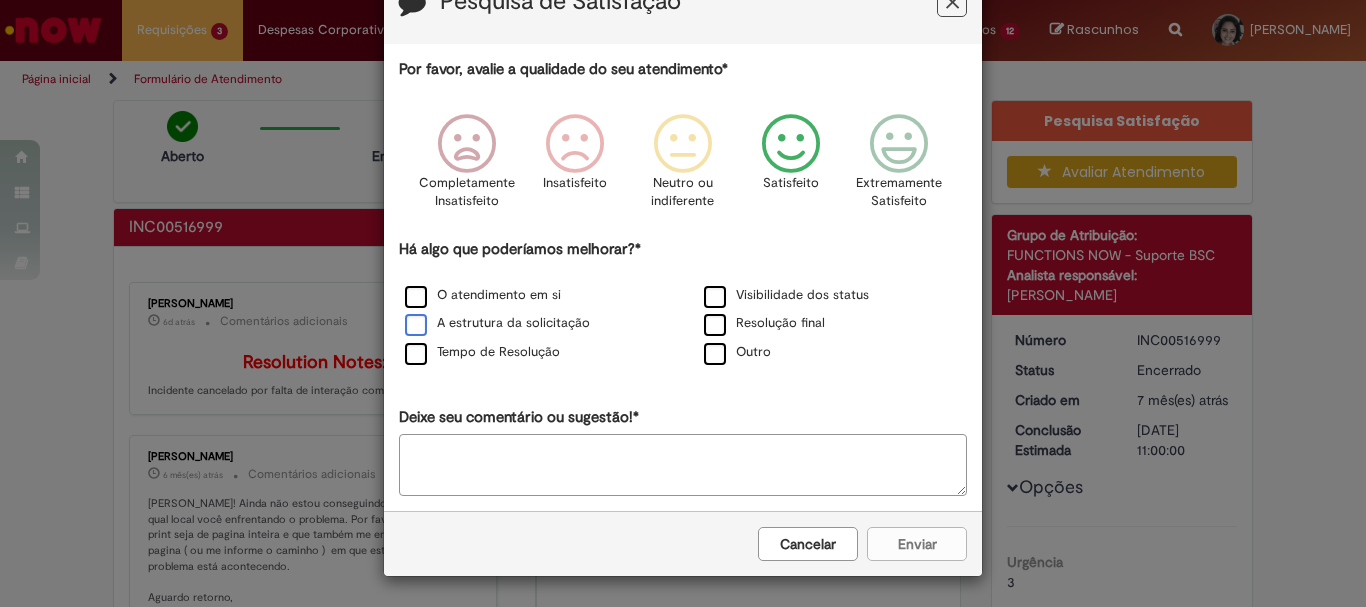 click on "A estrutura da solicitação" at bounding box center [497, 323] 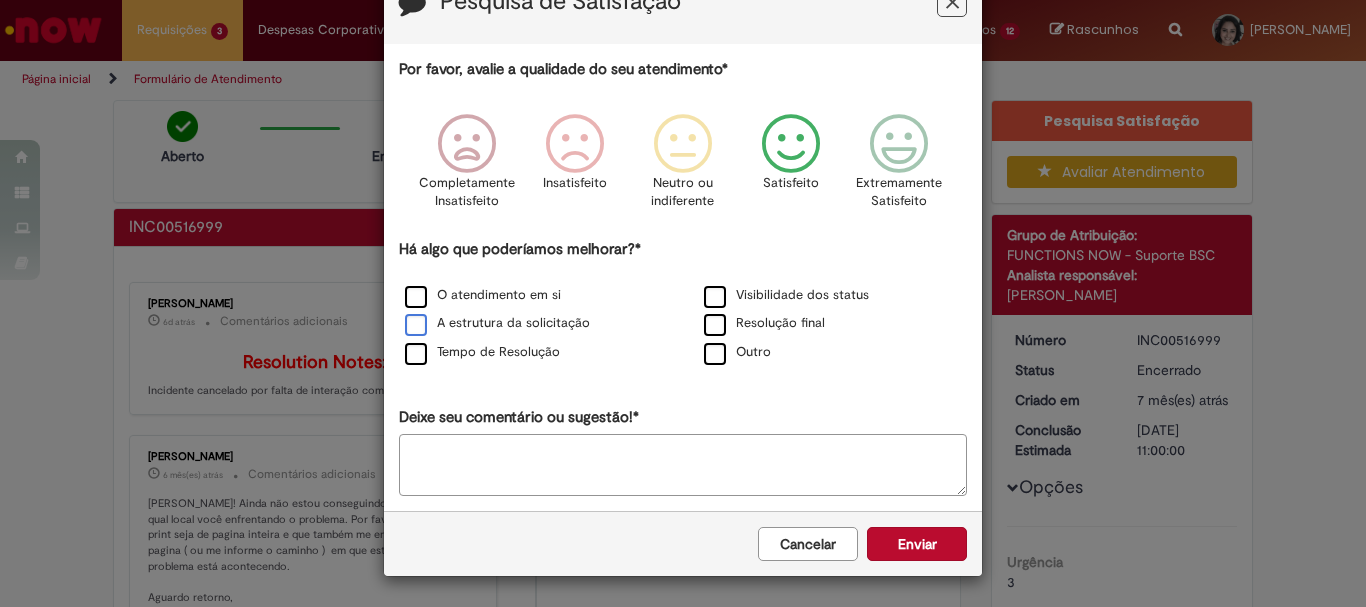 click on "A estrutura da solicitação" at bounding box center [497, 323] 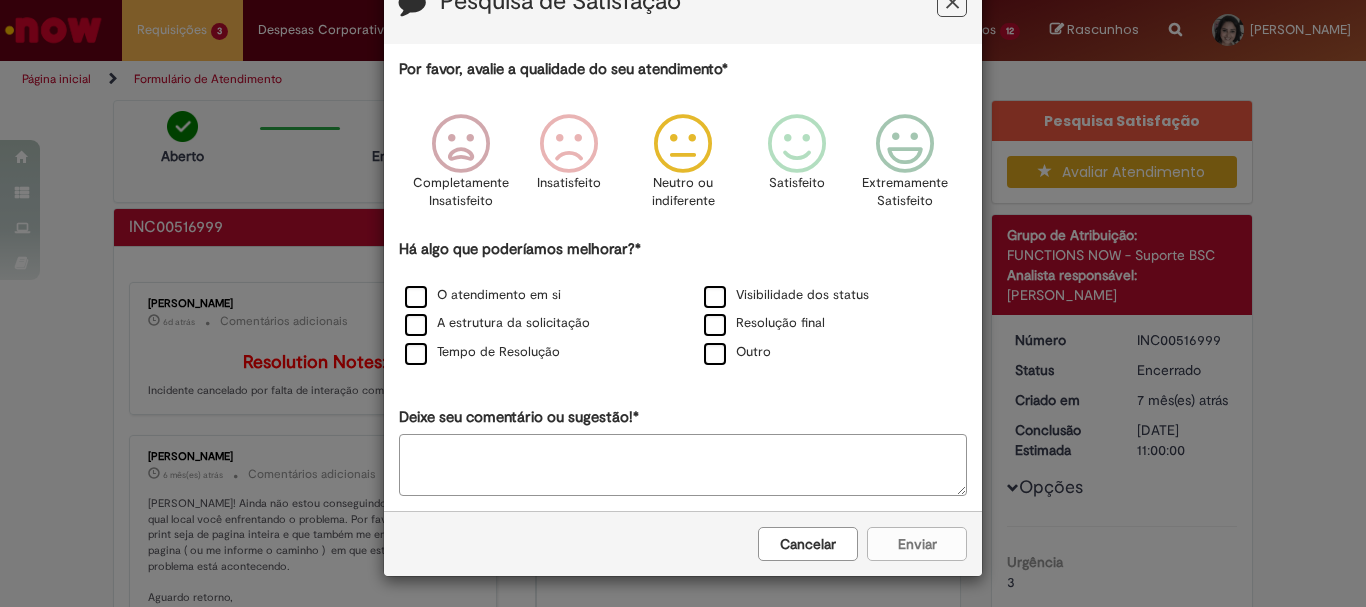click at bounding box center [683, 144] 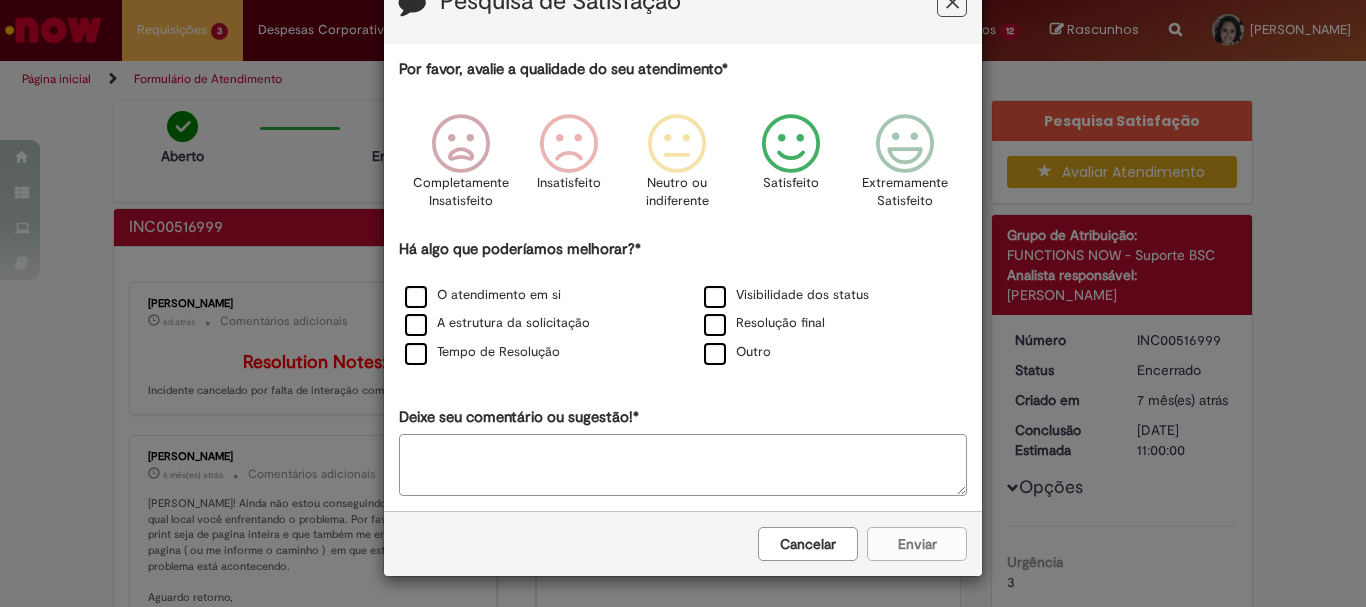 click at bounding box center (791, 144) 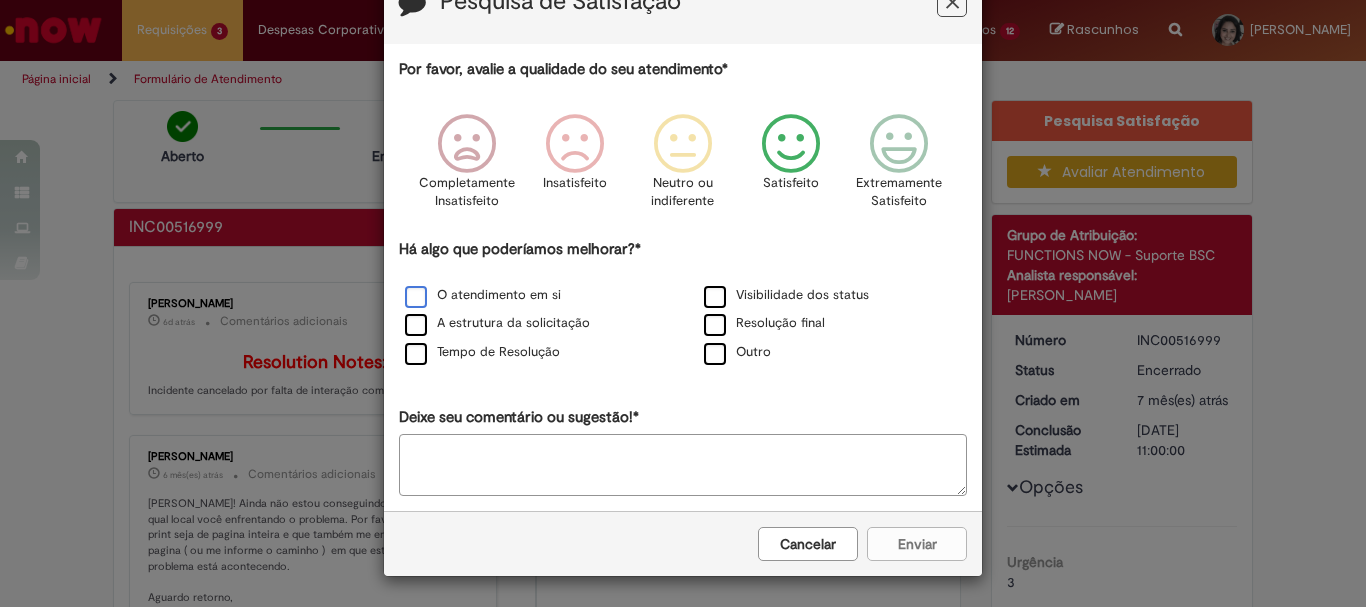 click on "O atendimento em si" at bounding box center [483, 295] 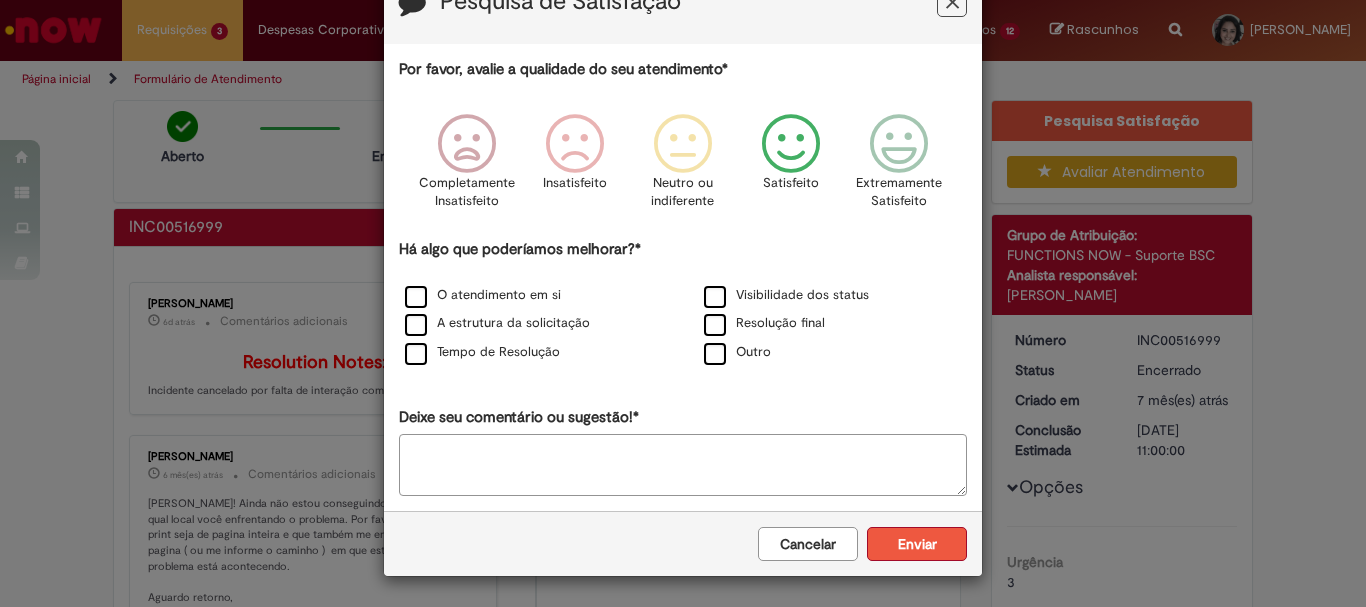 click on "Enviar" at bounding box center (917, 544) 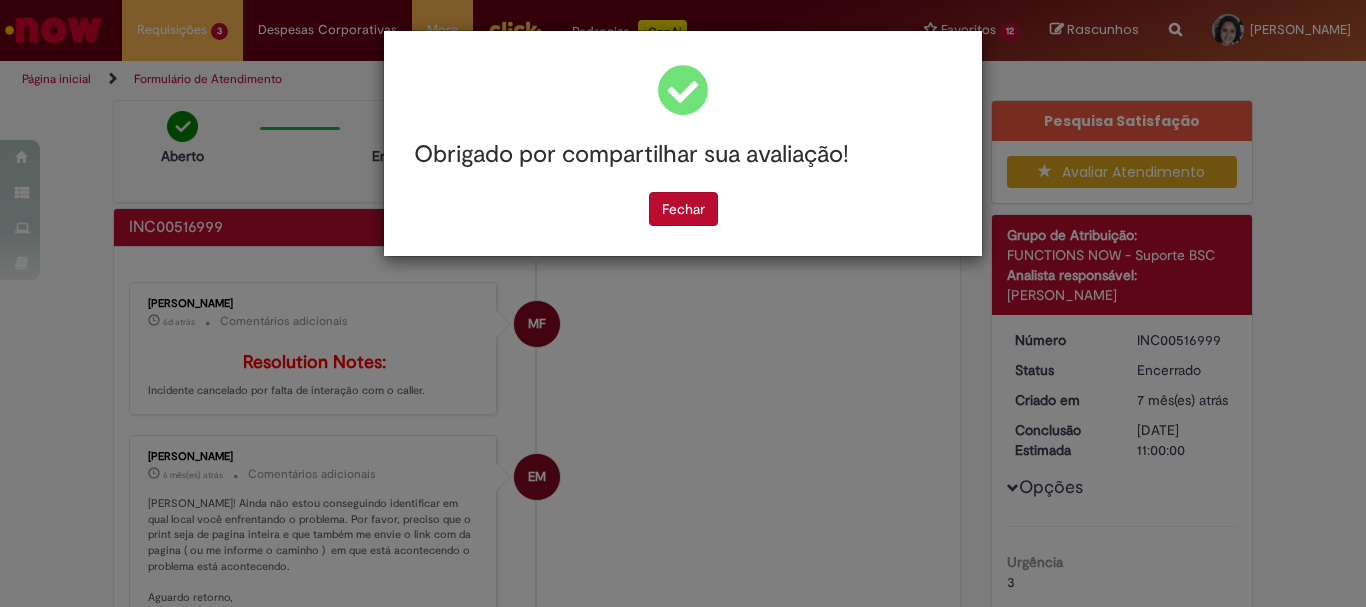 scroll, scrollTop: 0, scrollLeft: 0, axis: both 